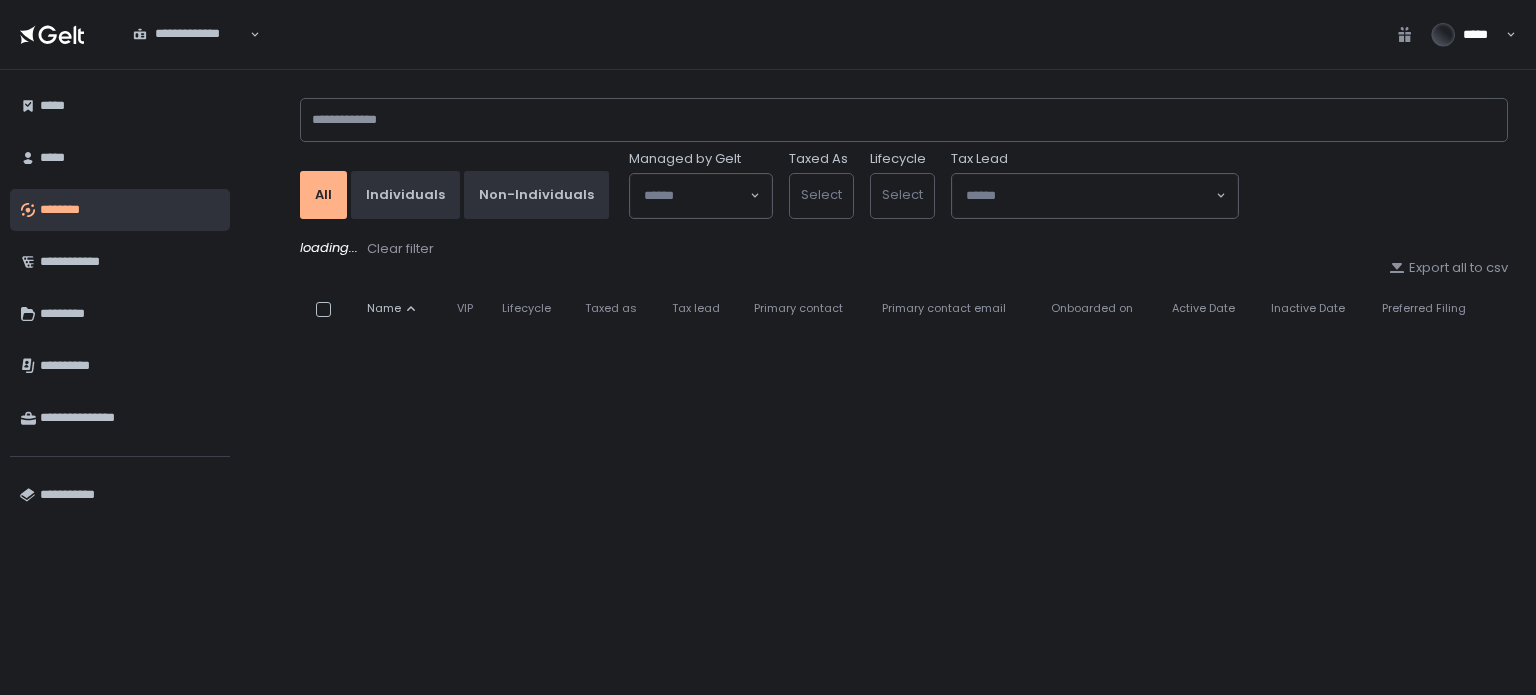 scroll, scrollTop: 0, scrollLeft: 0, axis: both 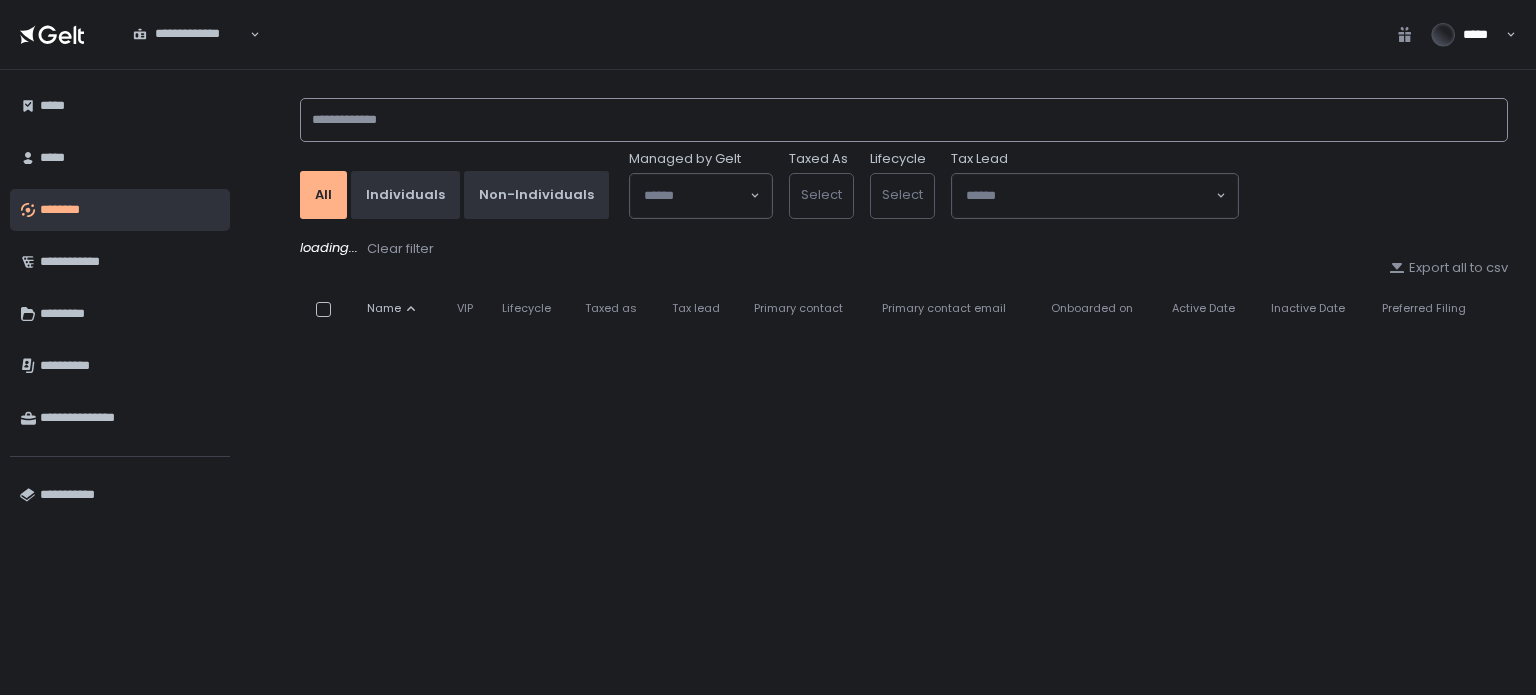 click 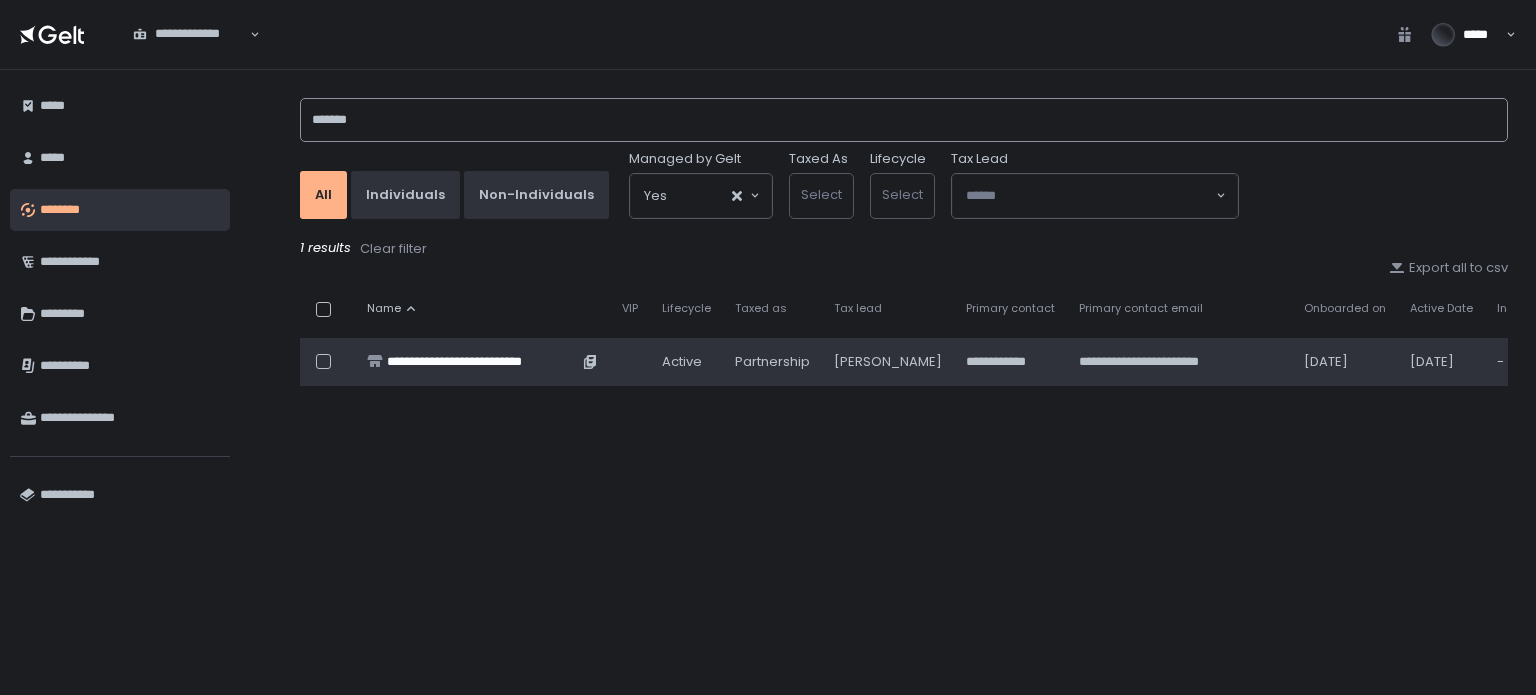 type on "*******" 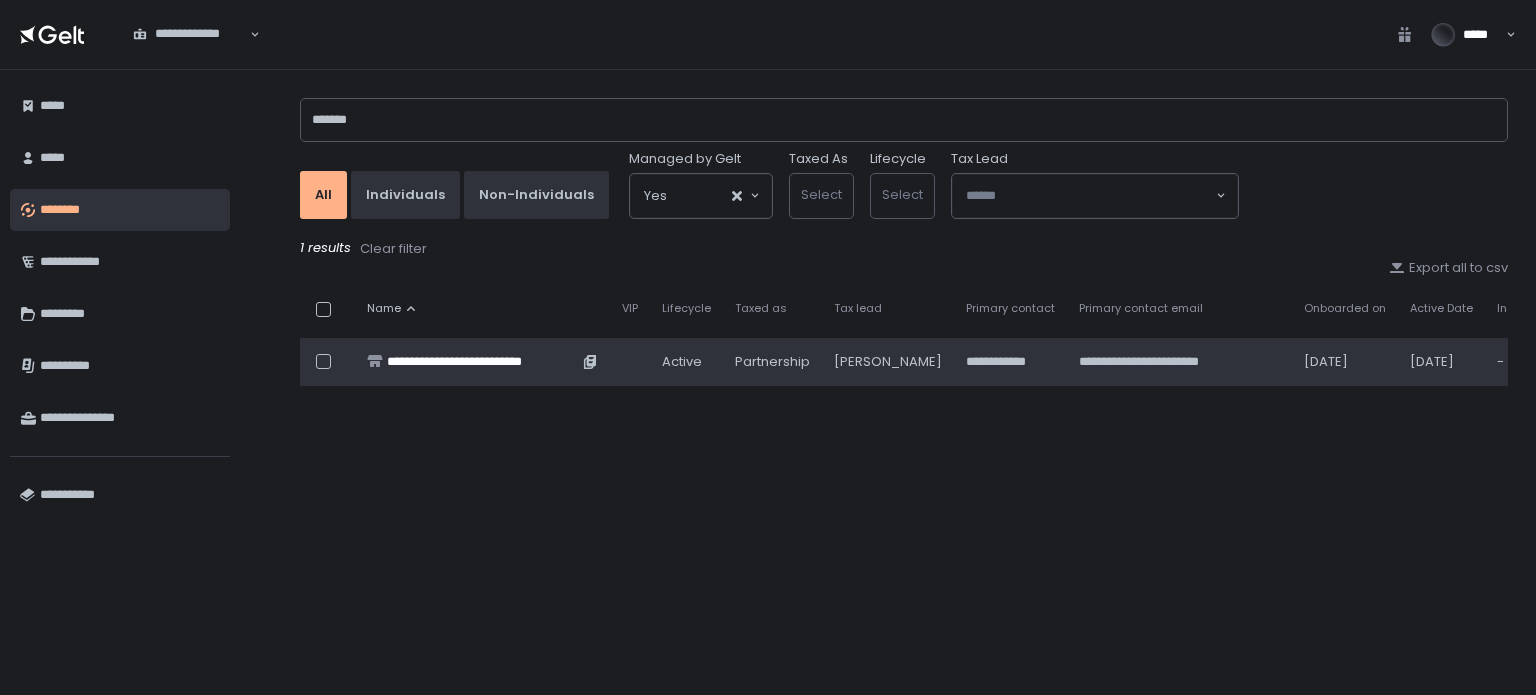 click on "**********" at bounding box center [482, 362] 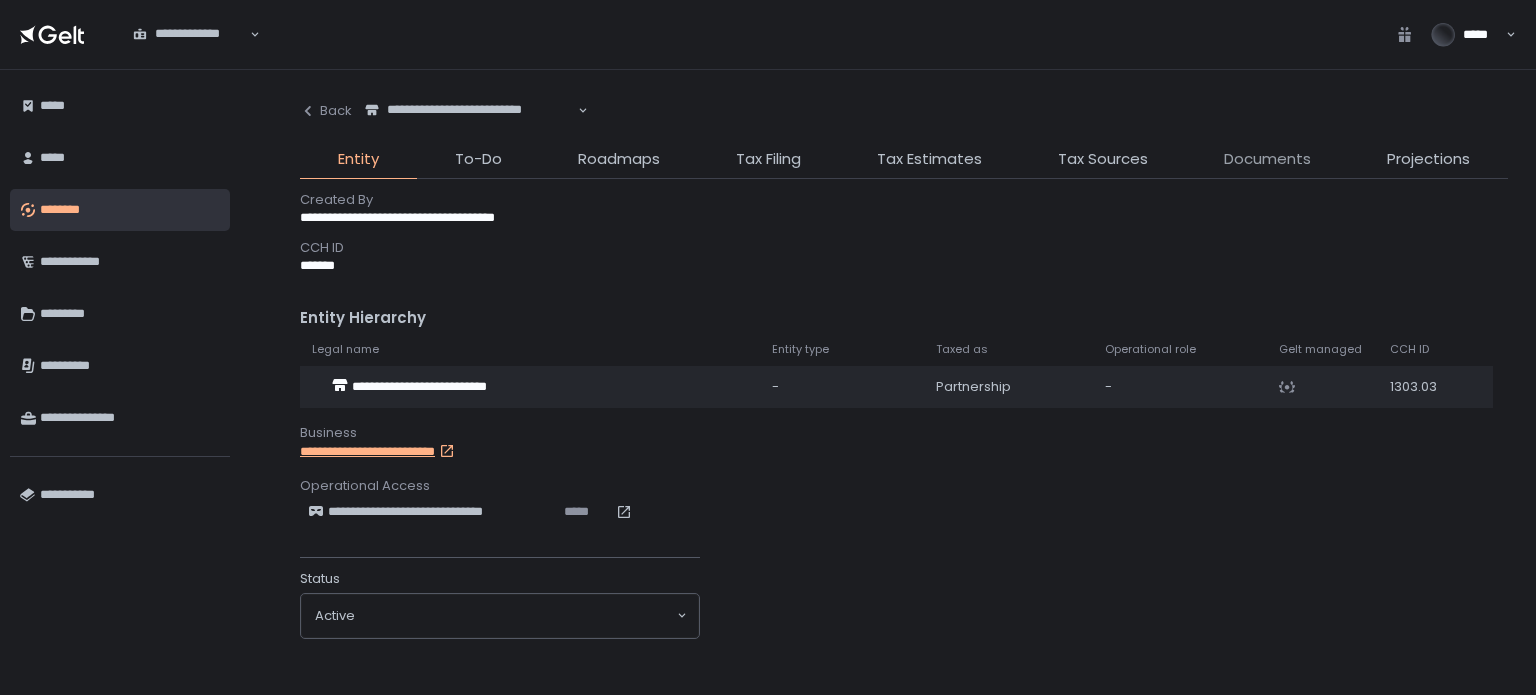 click on "Documents" at bounding box center (1267, 159) 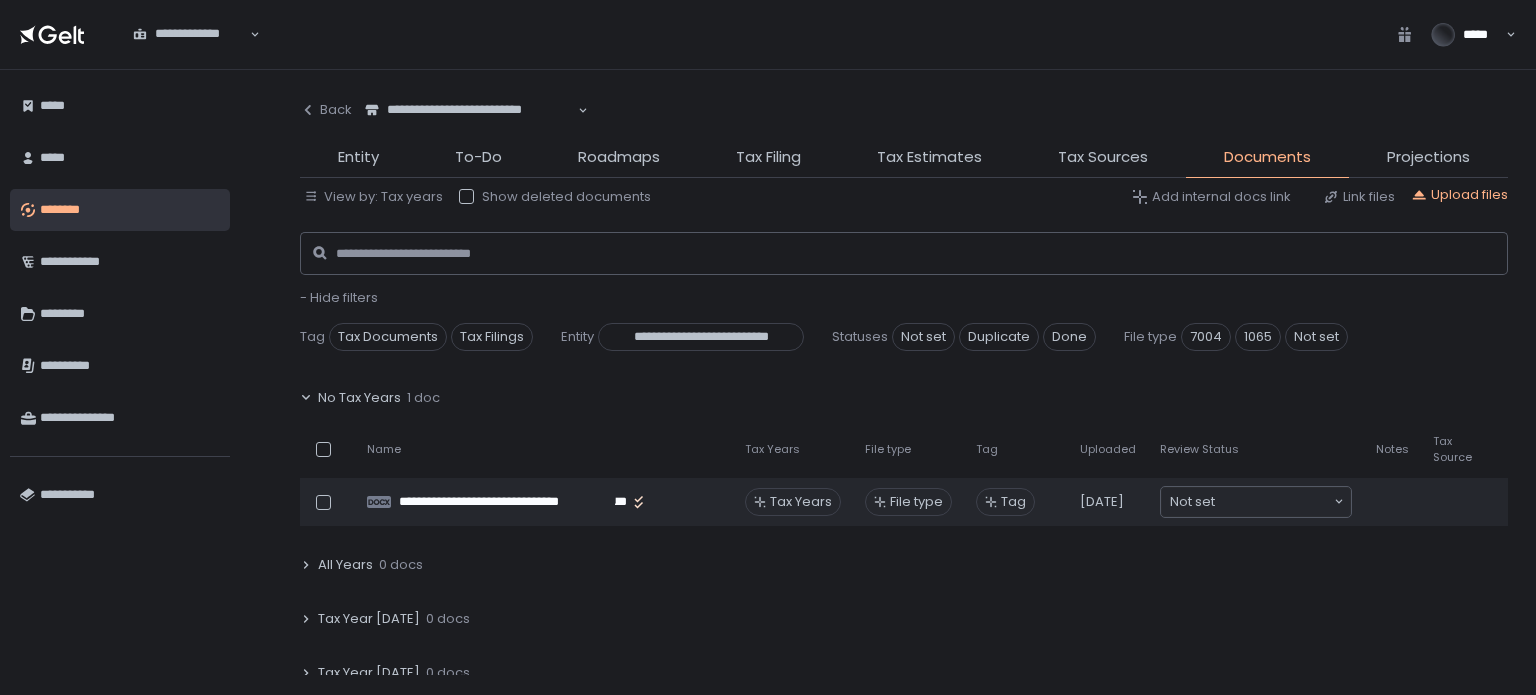 click on "No Tax Years" 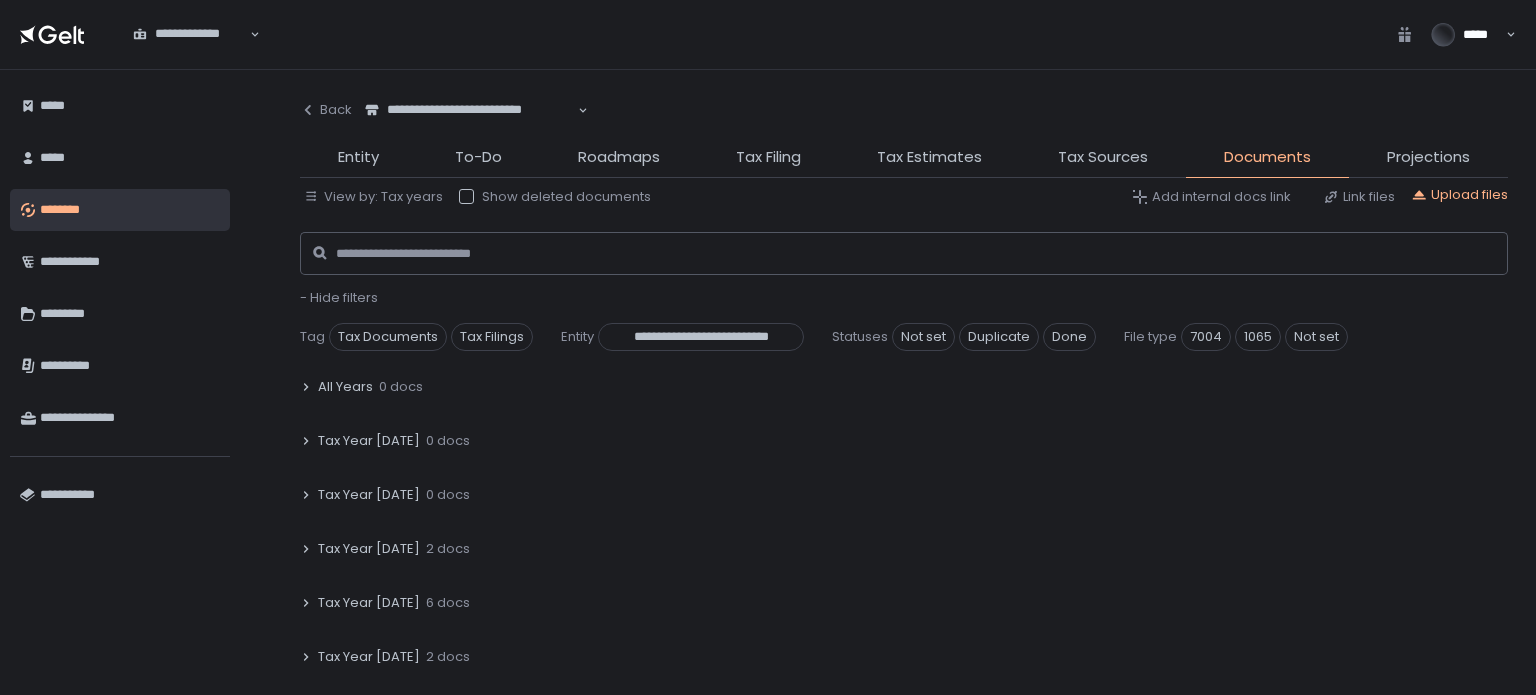 scroll, scrollTop: 100, scrollLeft: 0, axis: vertical 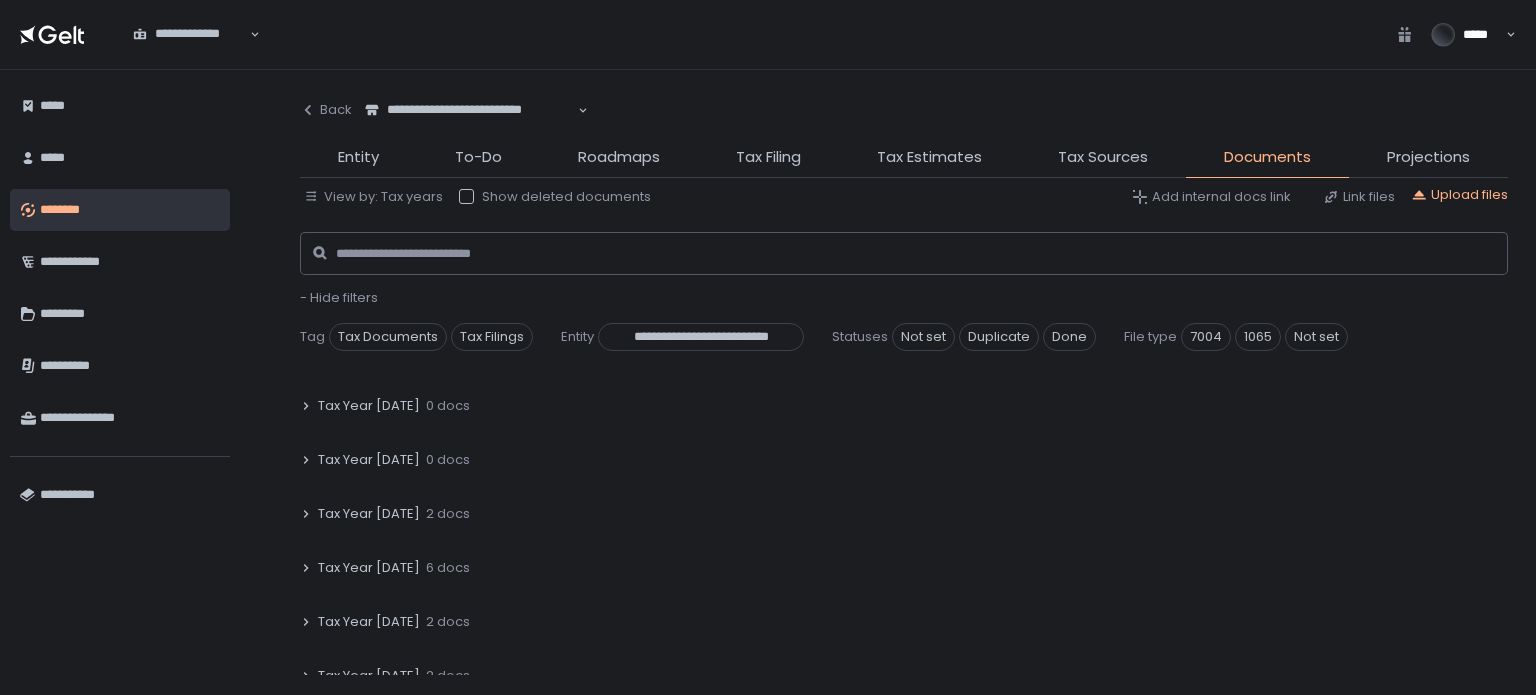 click on "Tax Year [DATE] 2 docs" 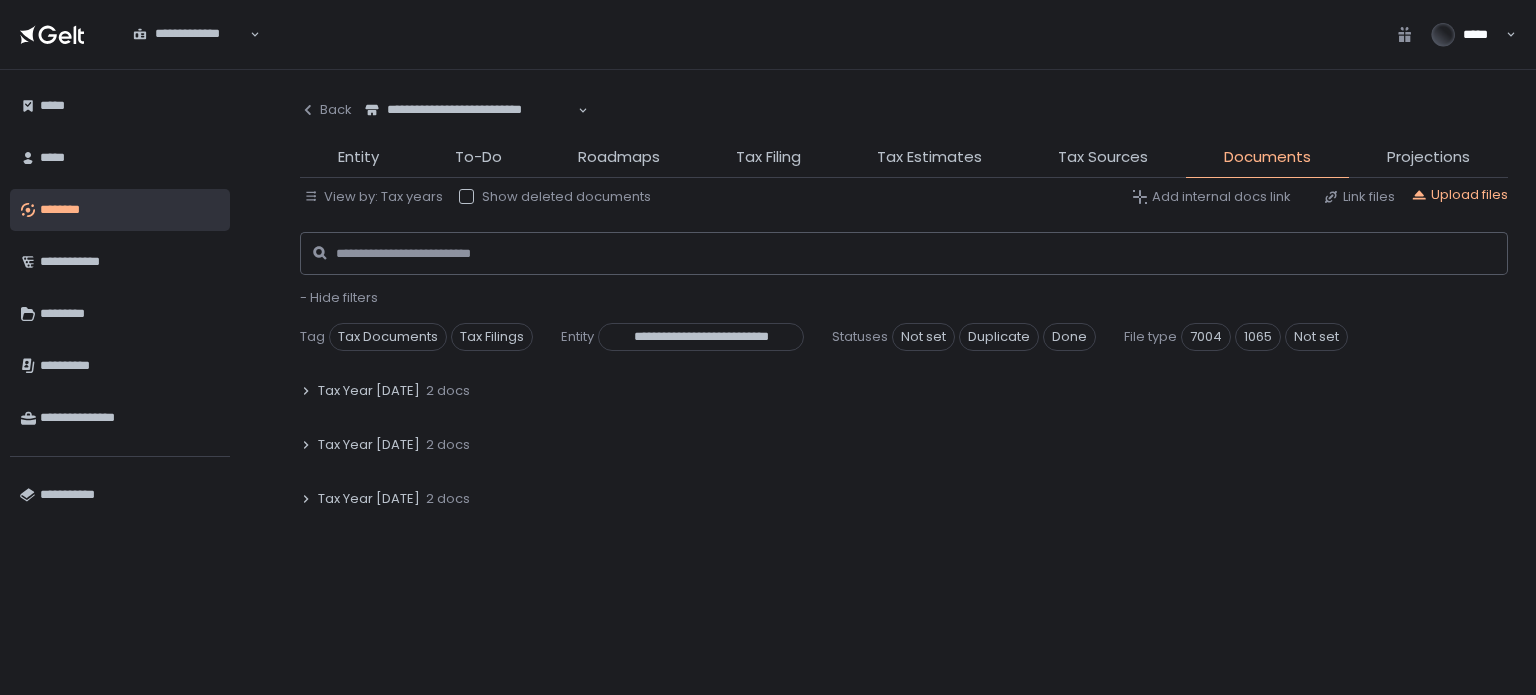 scroll, scrollTop: 400, scrollLeft: 0, axis: vertical 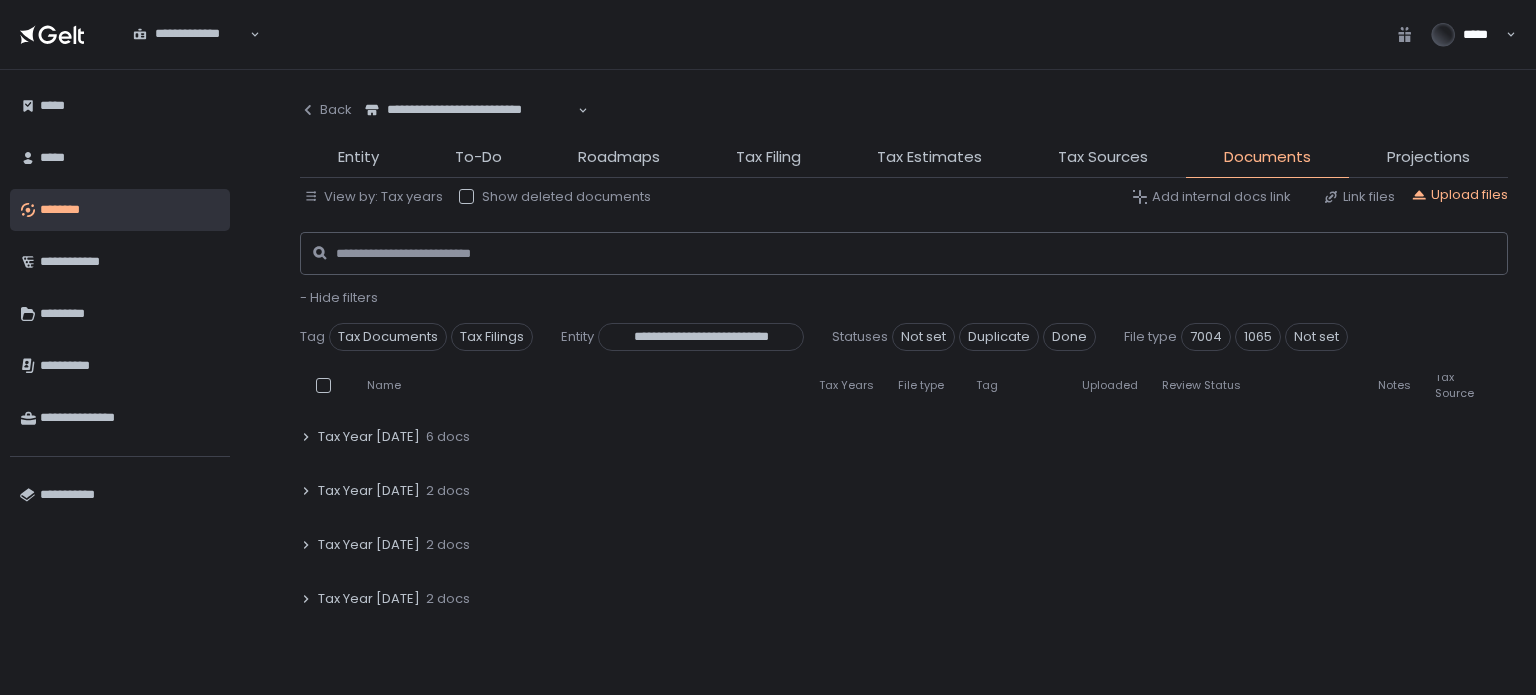 click on "6 docs" 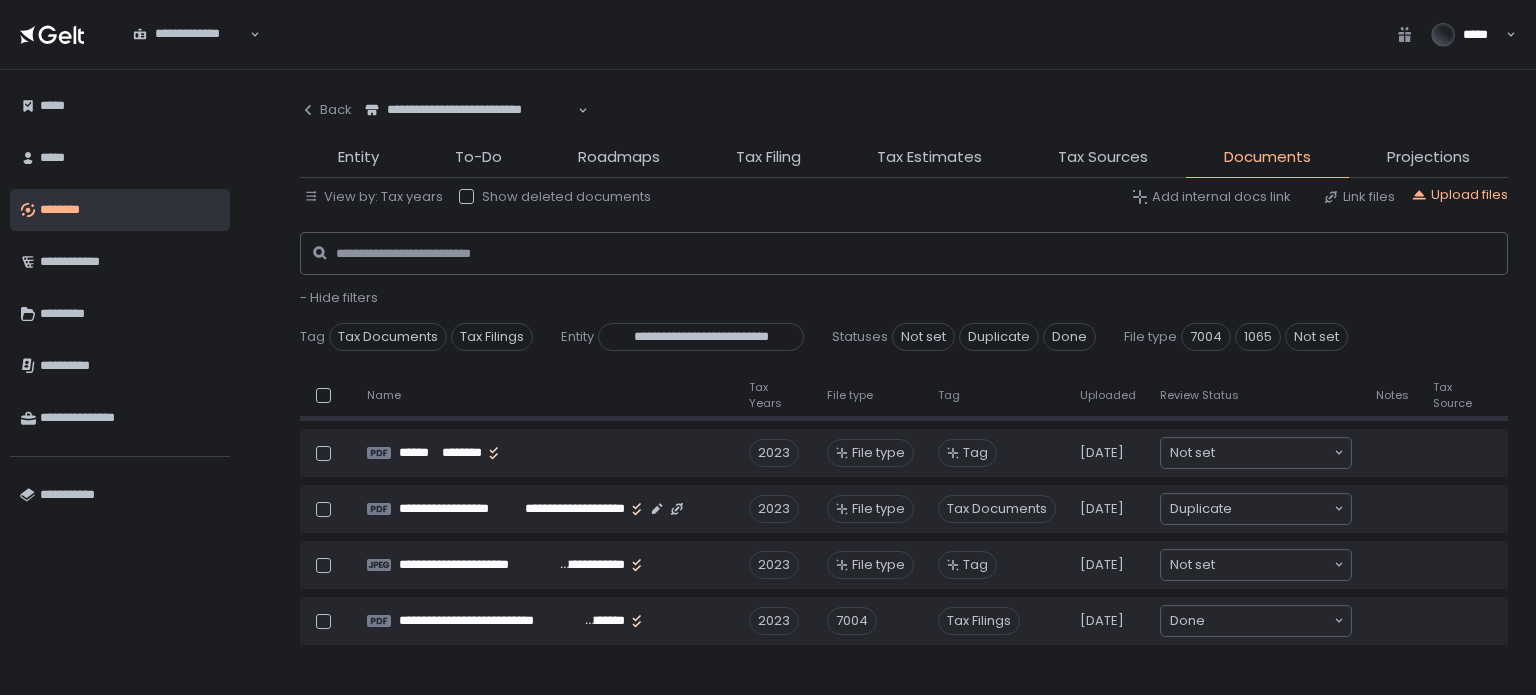 scroll, scrollTop: 500, scrollLeft: 0, axis: vertical 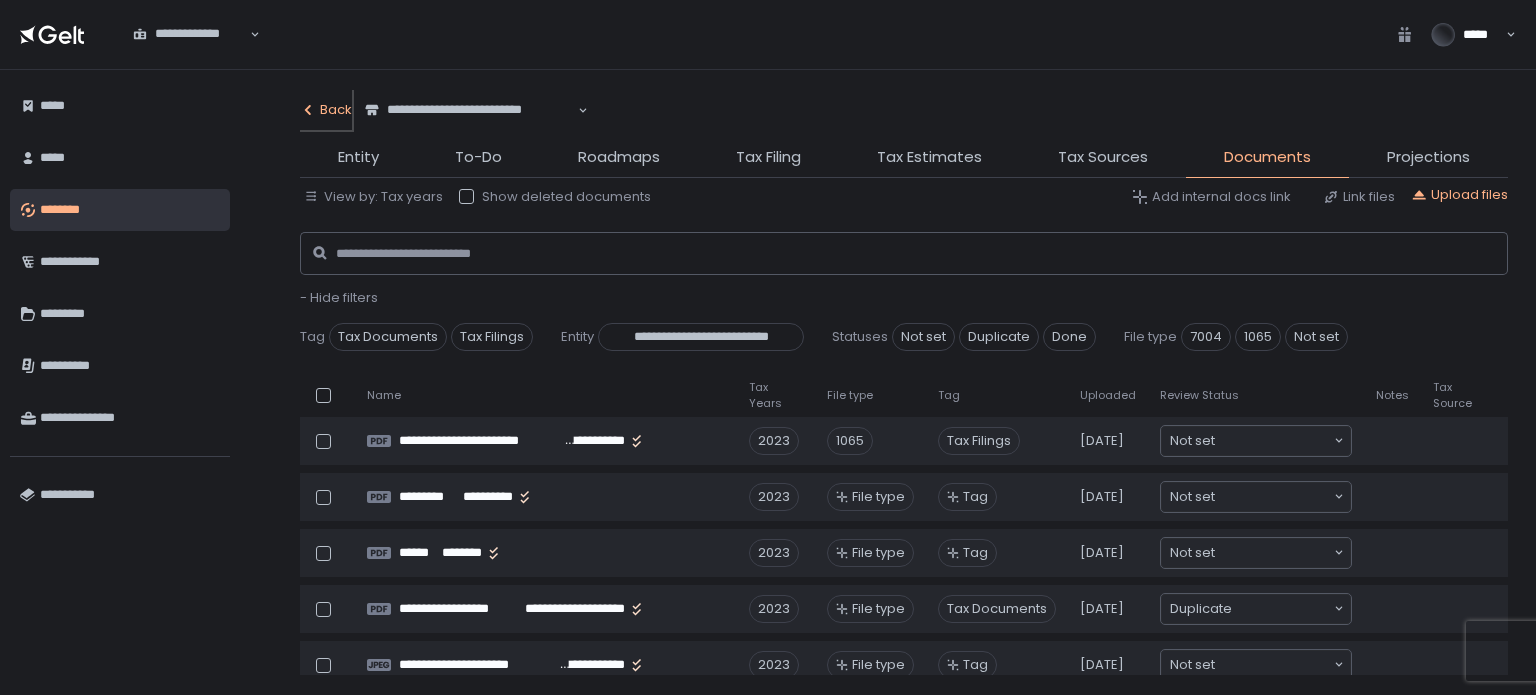 click on "Back" 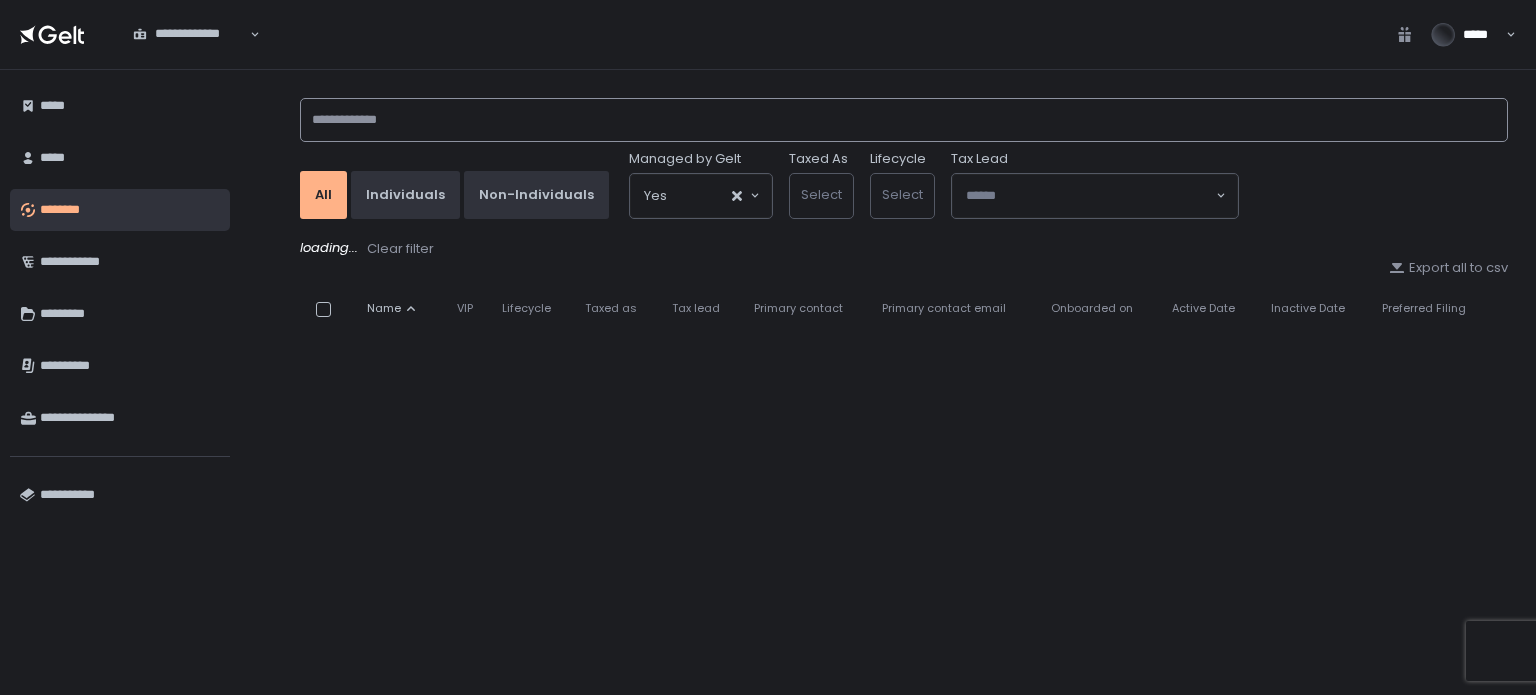 click 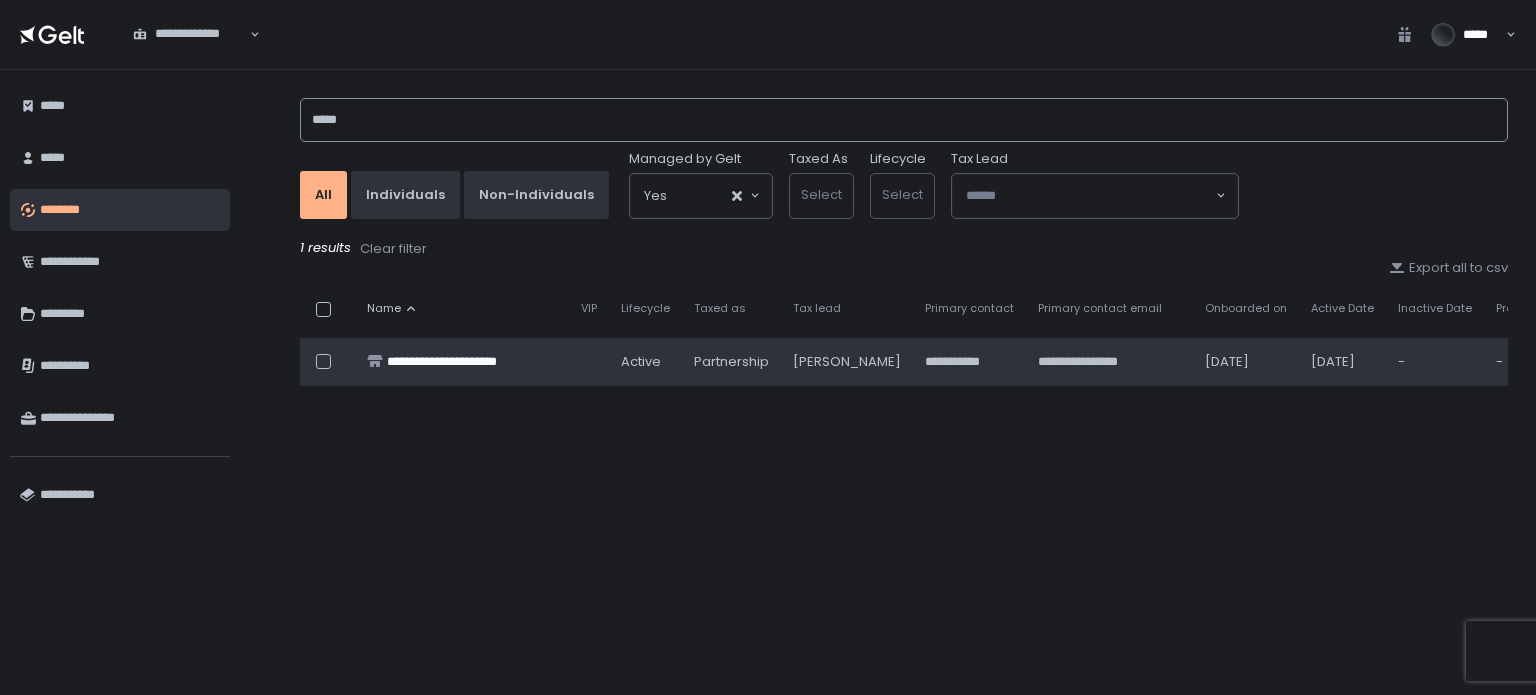 type on "*****" 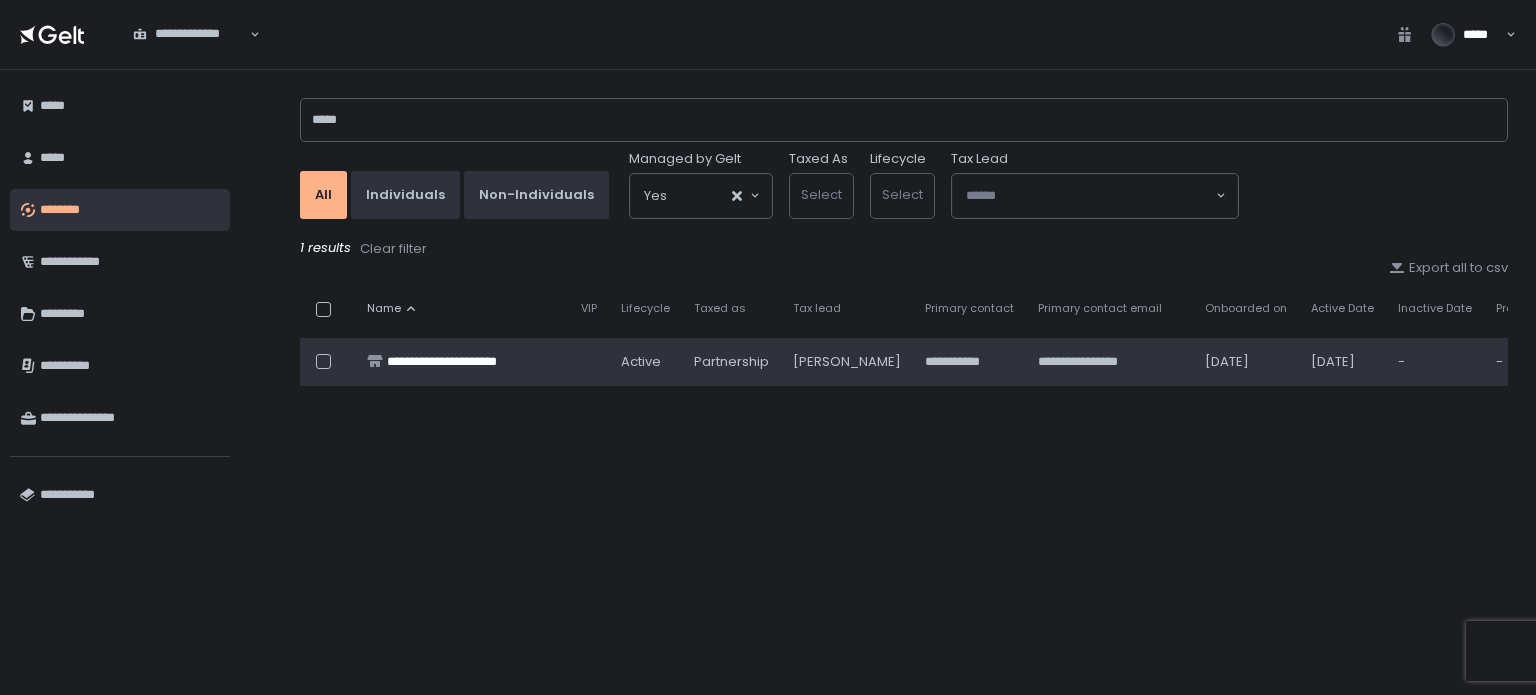 click on "**********" 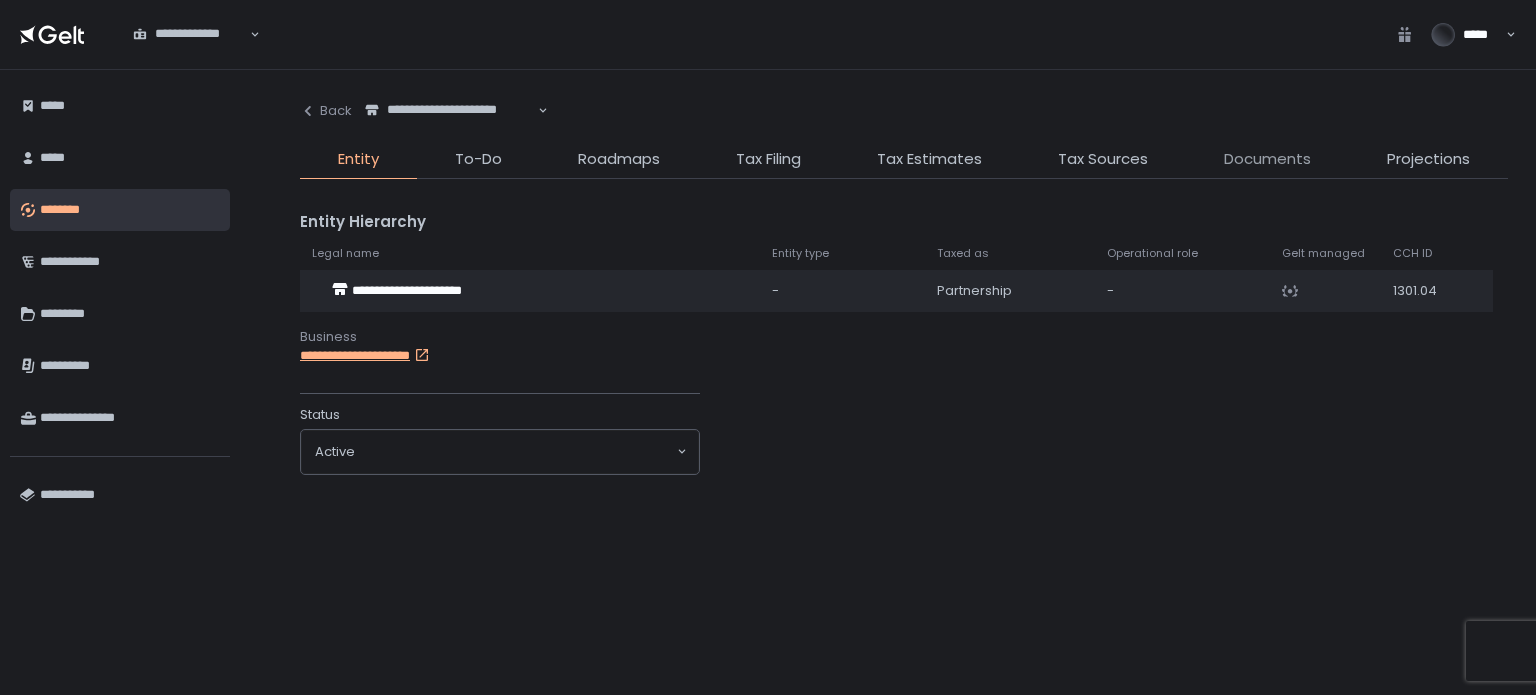click on "Documents" at bounding box center [1267, 159] 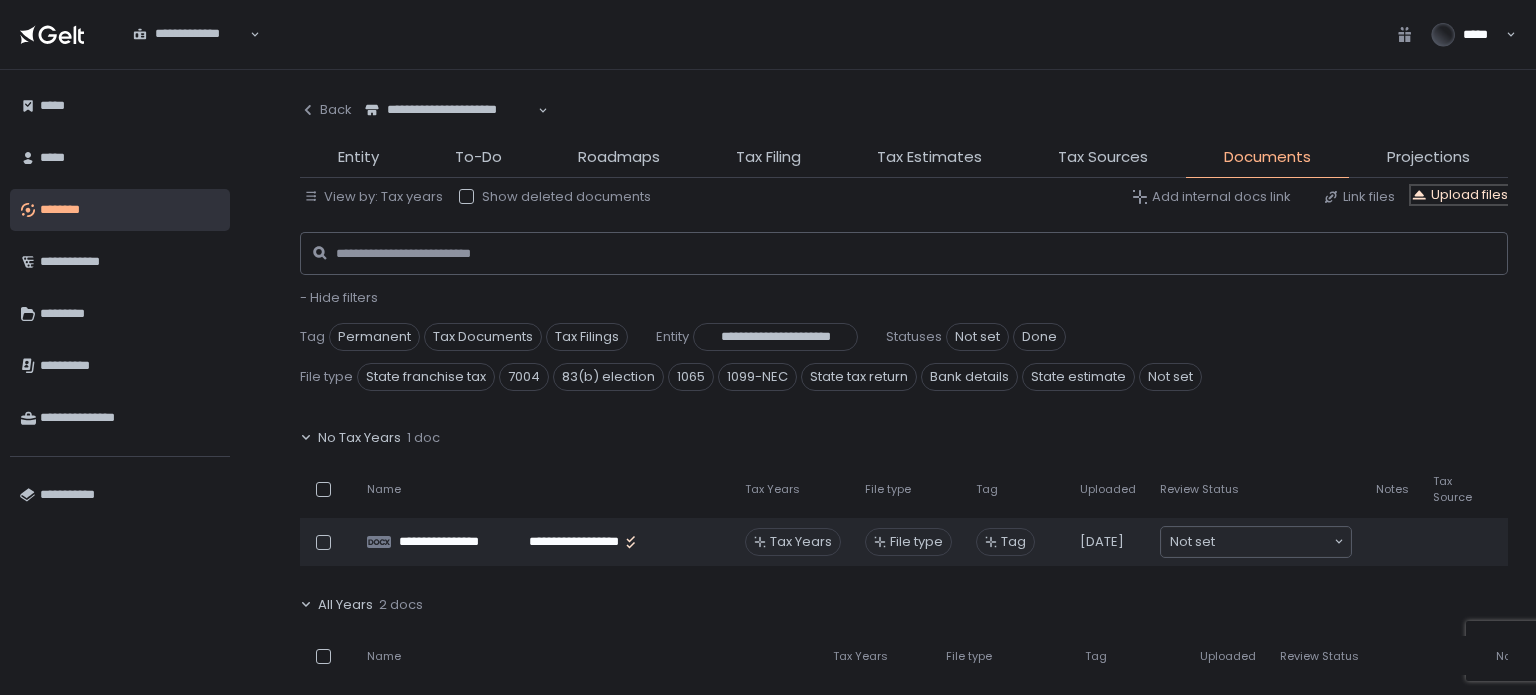 click on "Upload files" 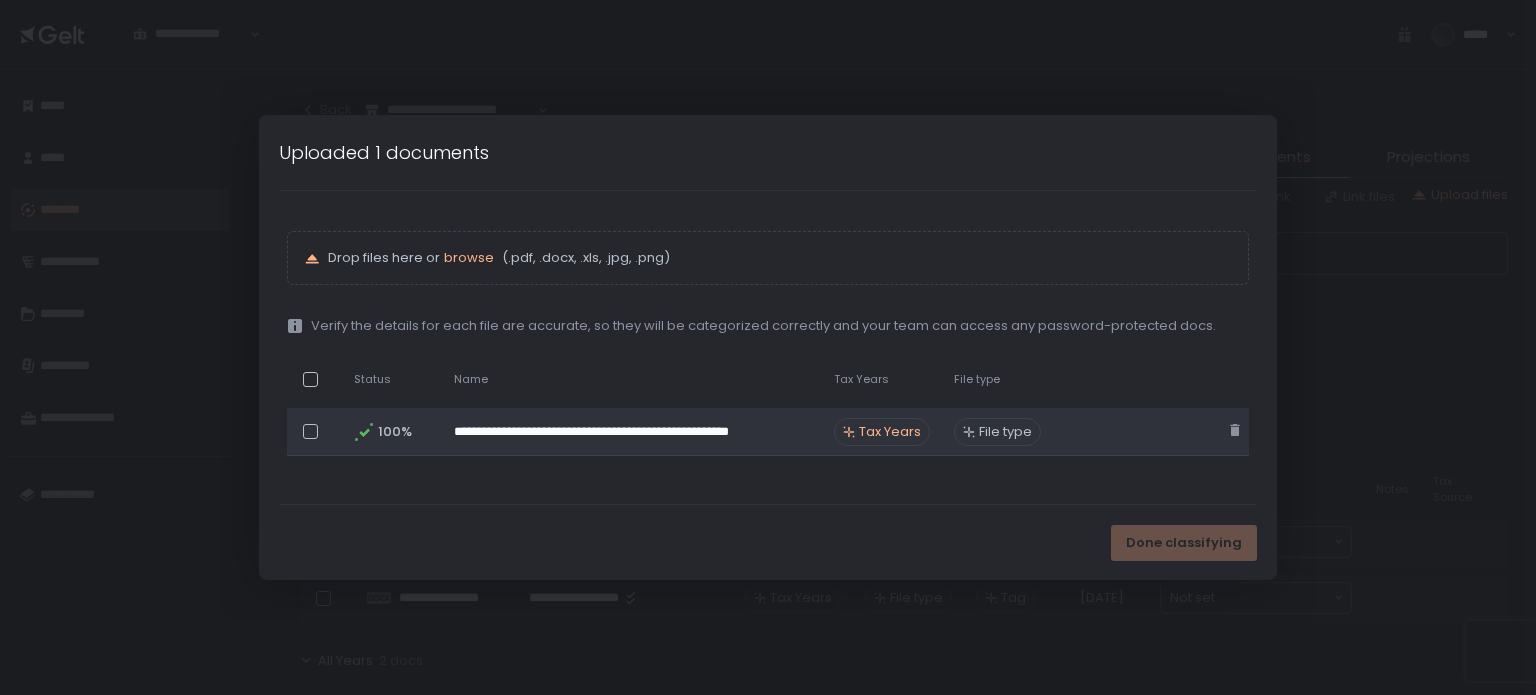 click on "Tax Years" at bounding box center (890, 432) 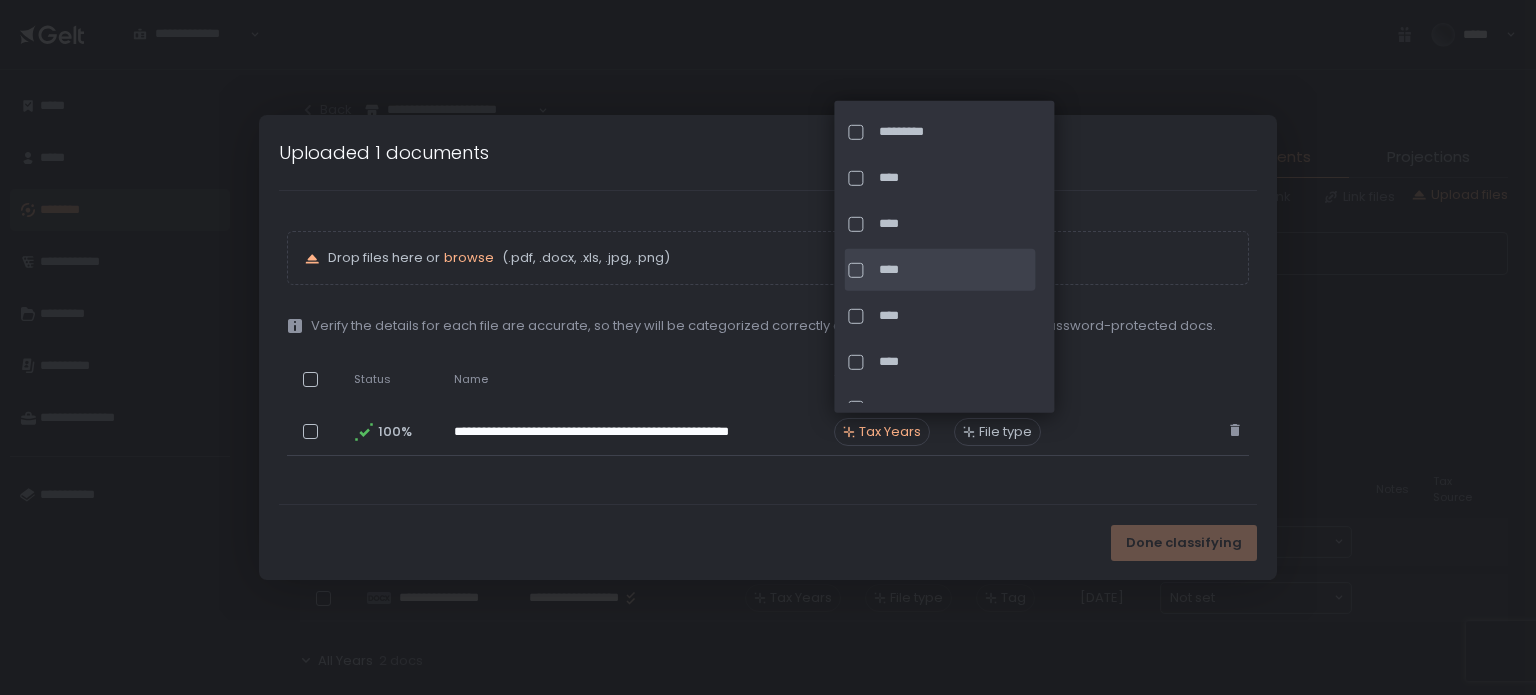 click on "****" 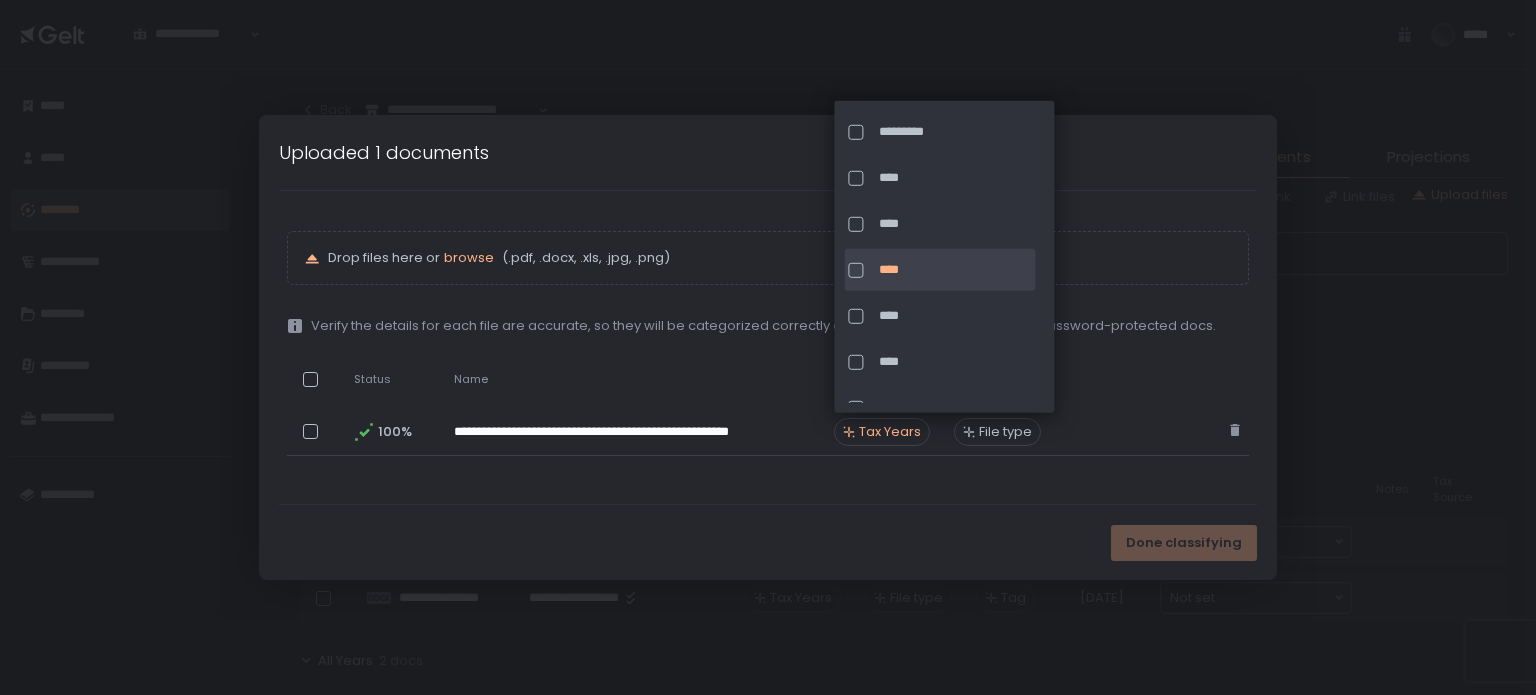 click on "Done classifying" at bounding box center (768, 542) 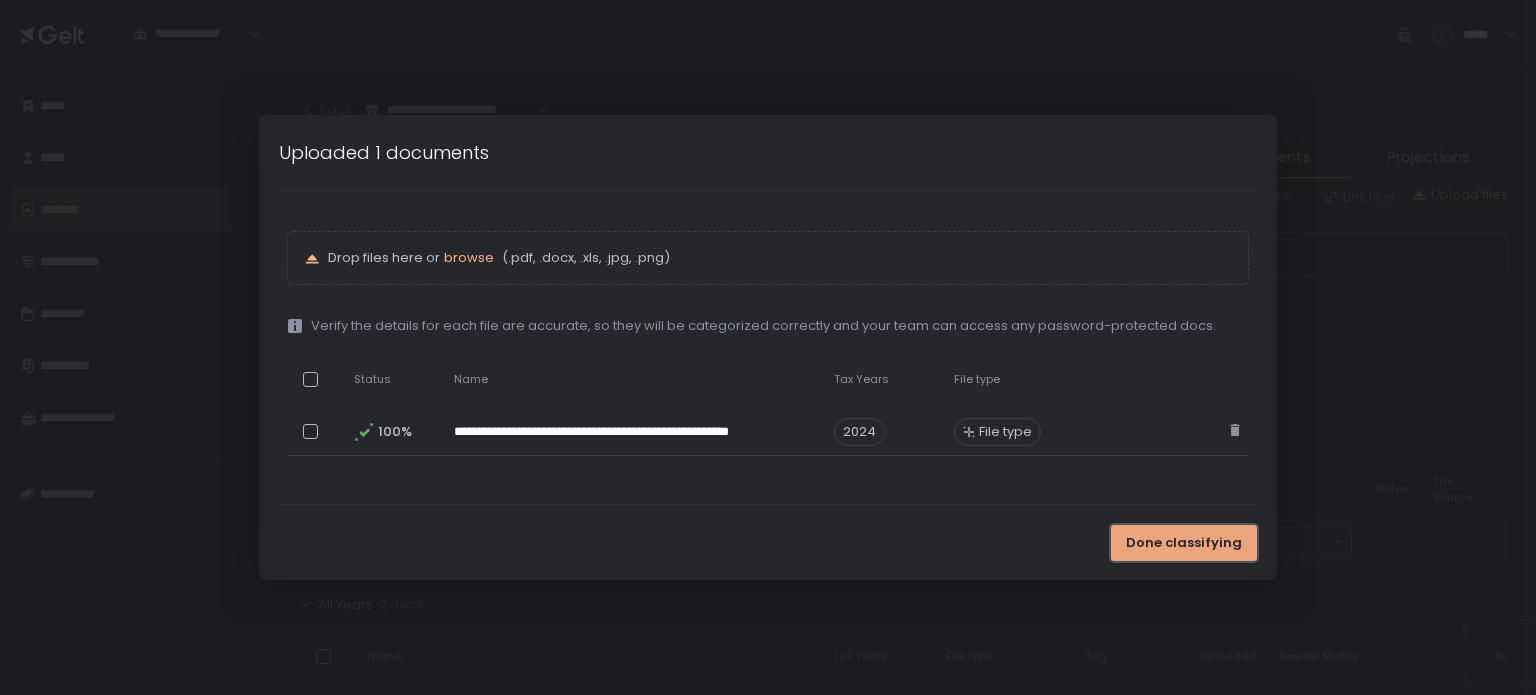 click on "Done classifying" at bounding box center [1184, 543] 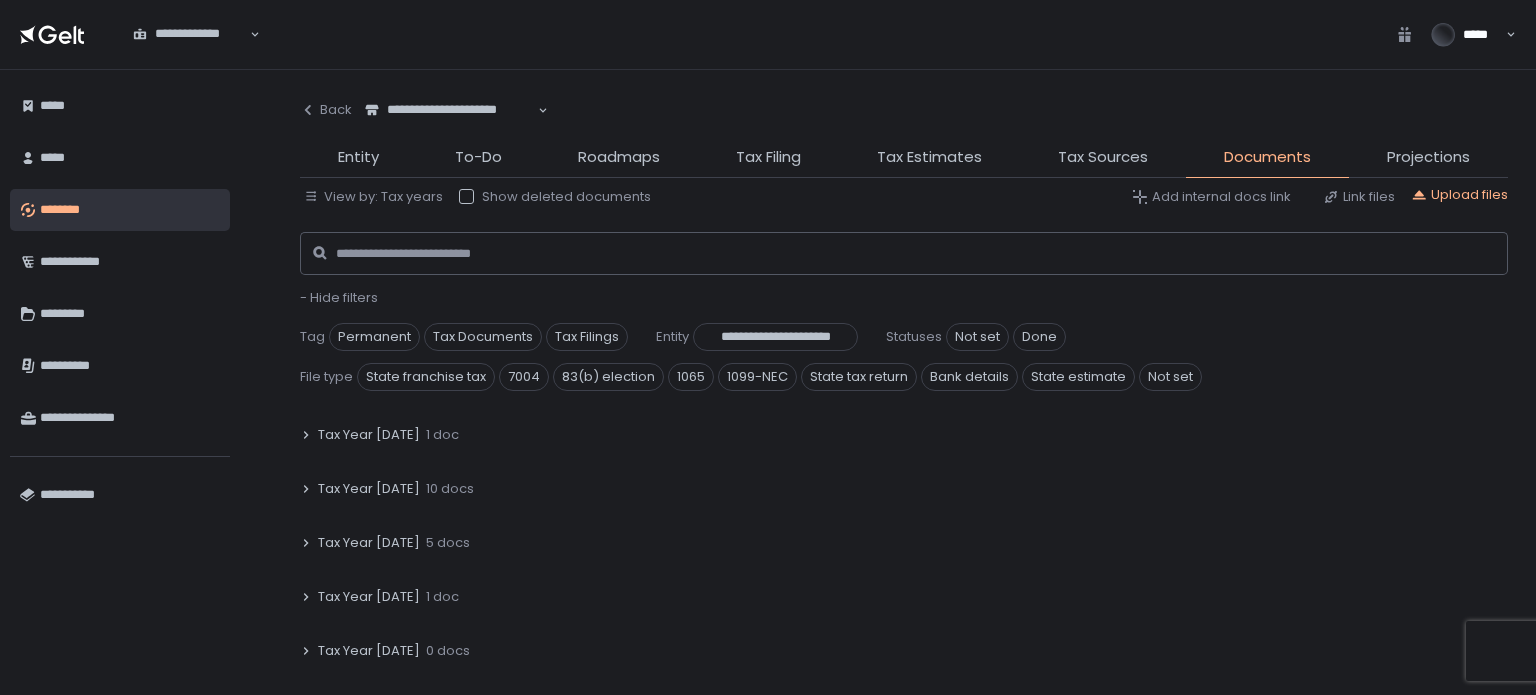 scroll, scrollTop: 400, scrollLeft: 0, axis: vertical 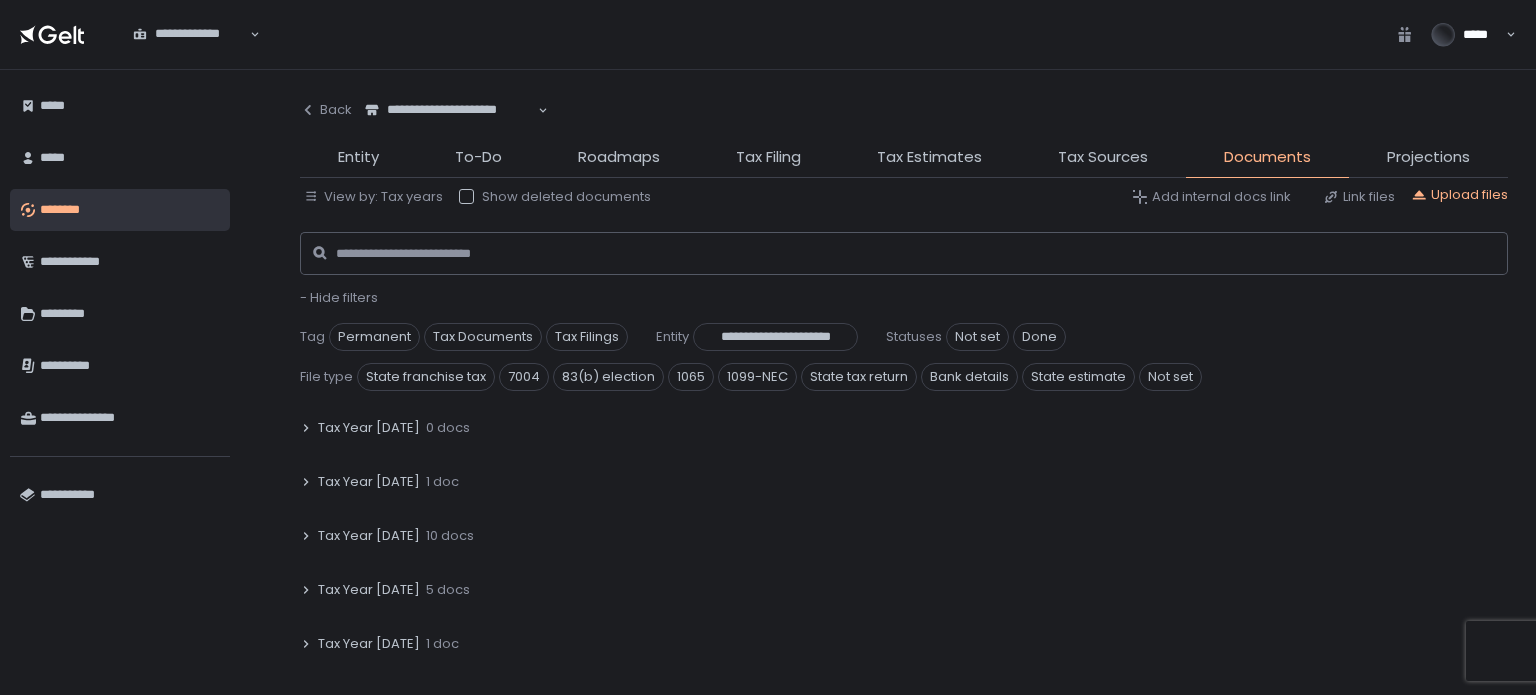 click on "Tax Year [DATE]" 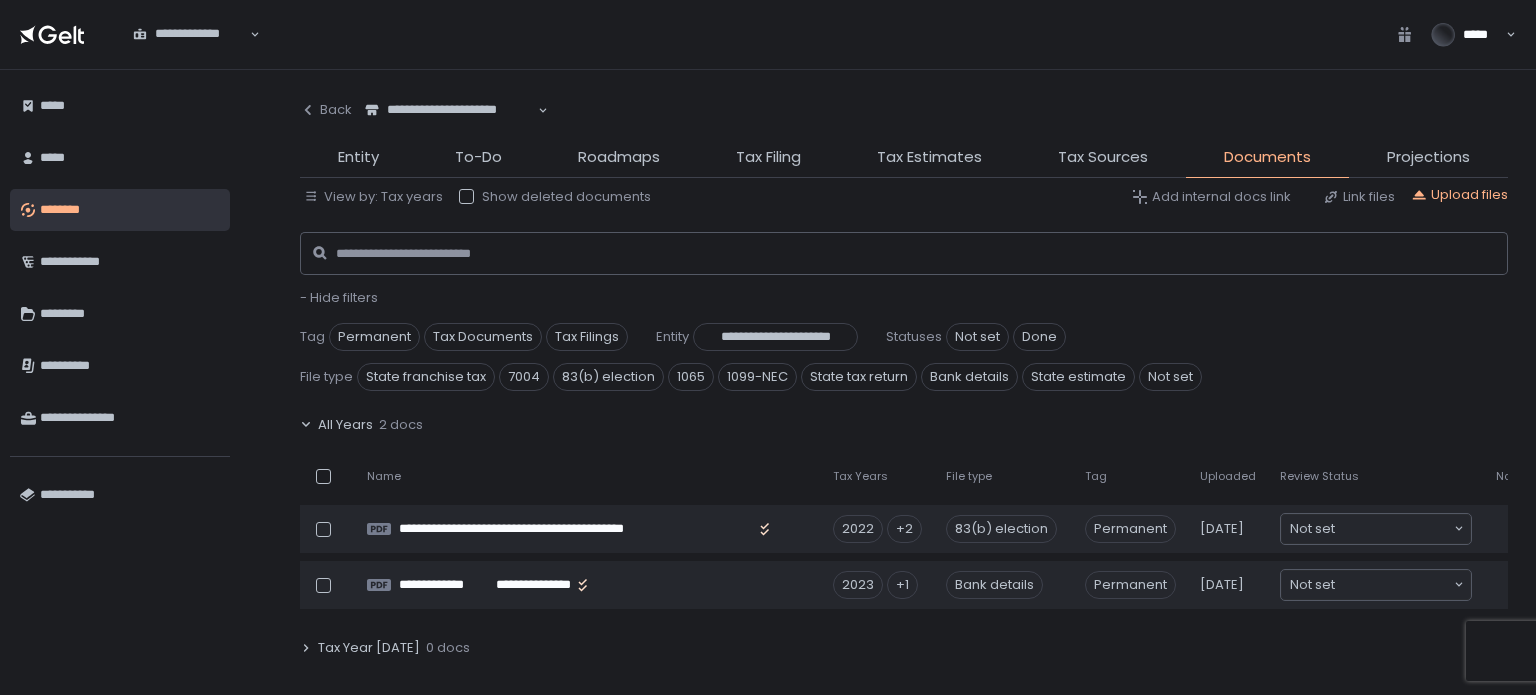 scroll, scrollTop: 0, scrollLeft: 0, axis: both 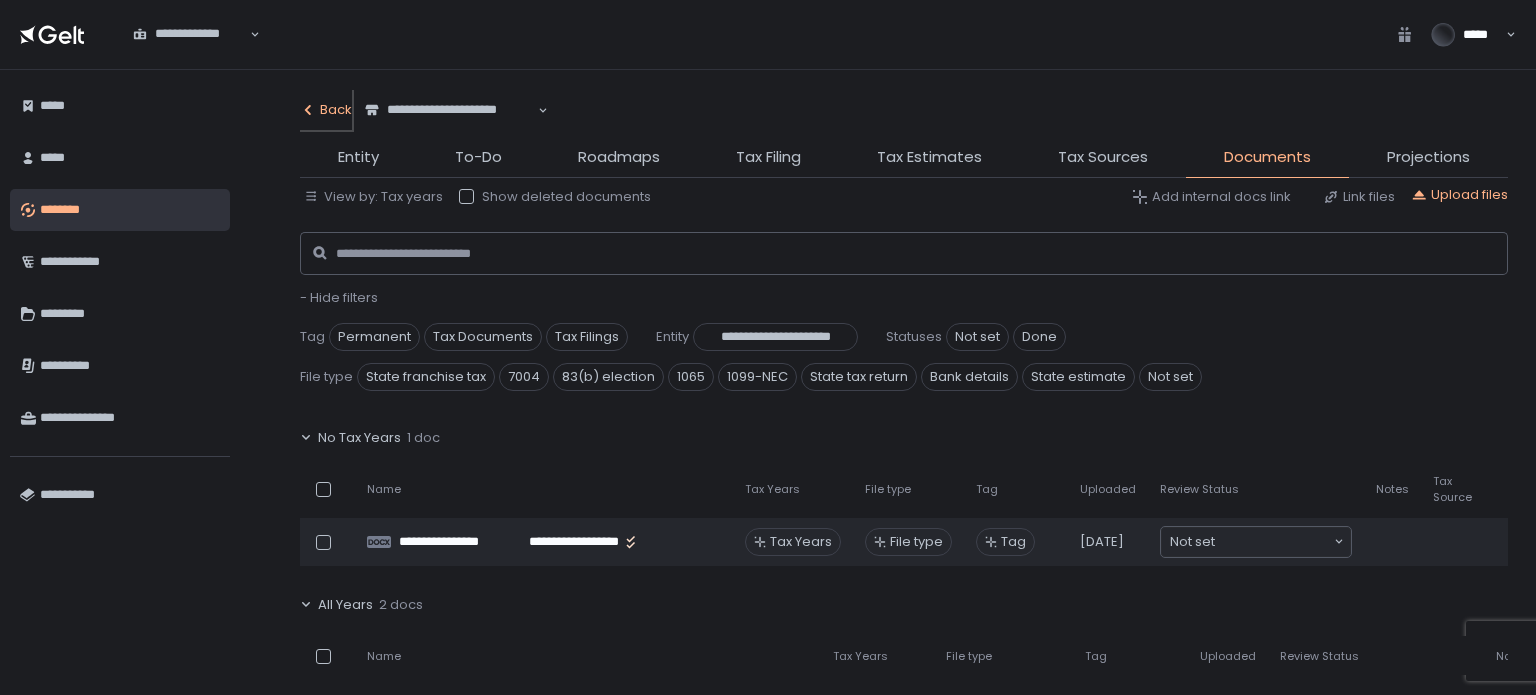 click on "Back" 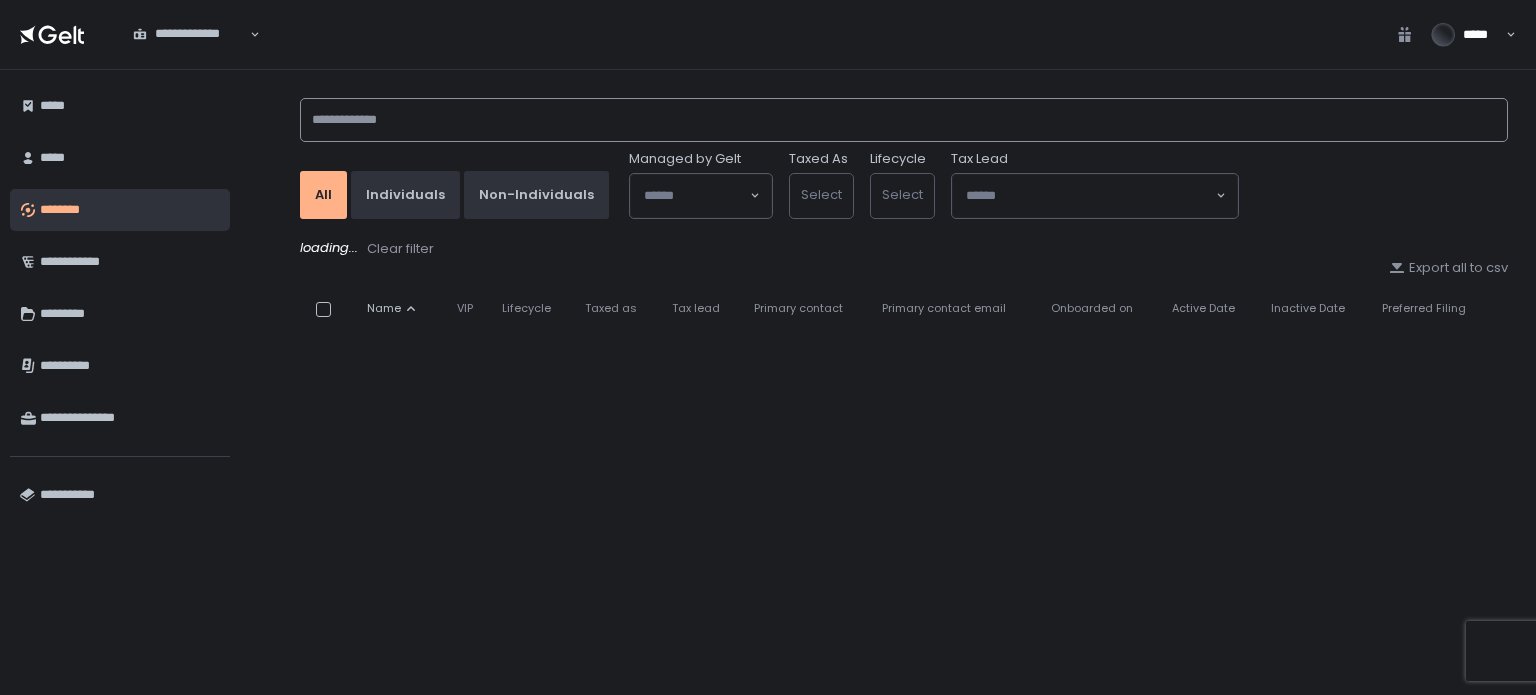 click 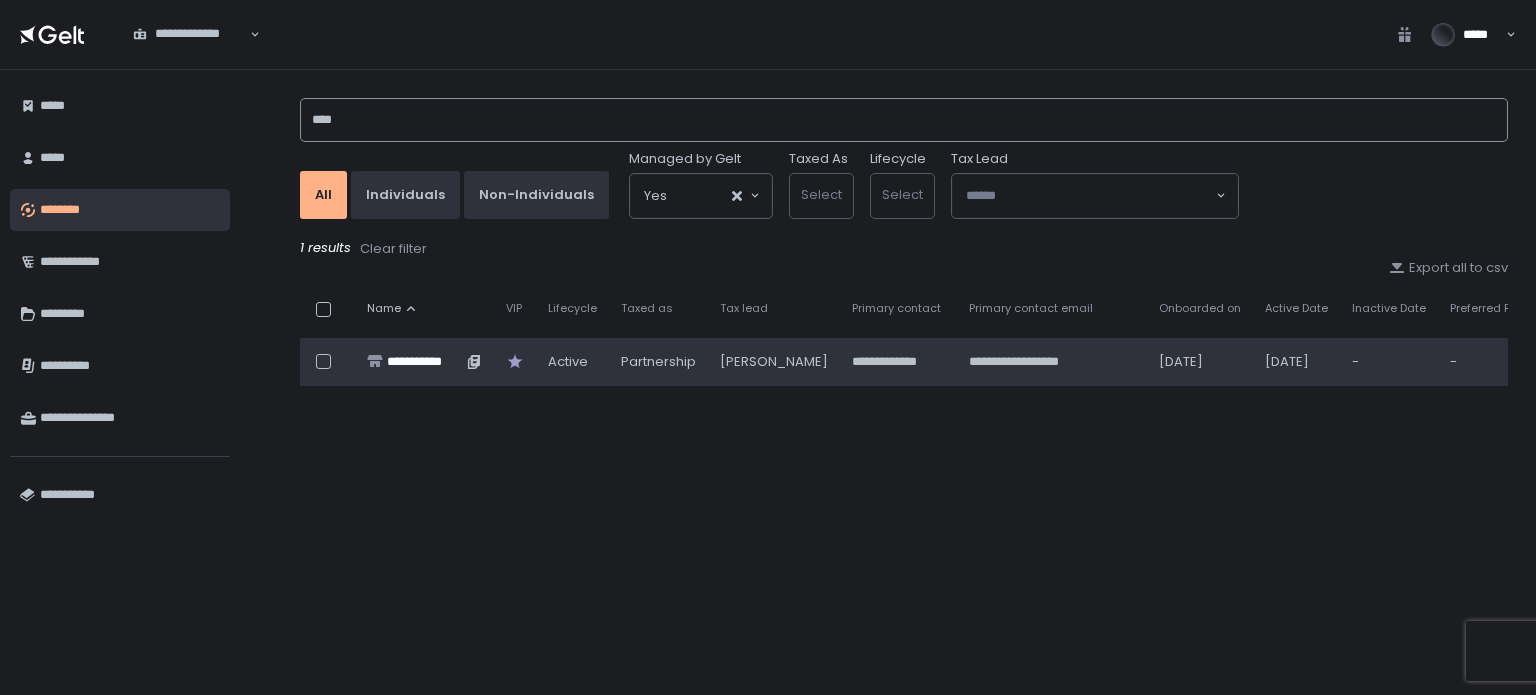 type on "****" 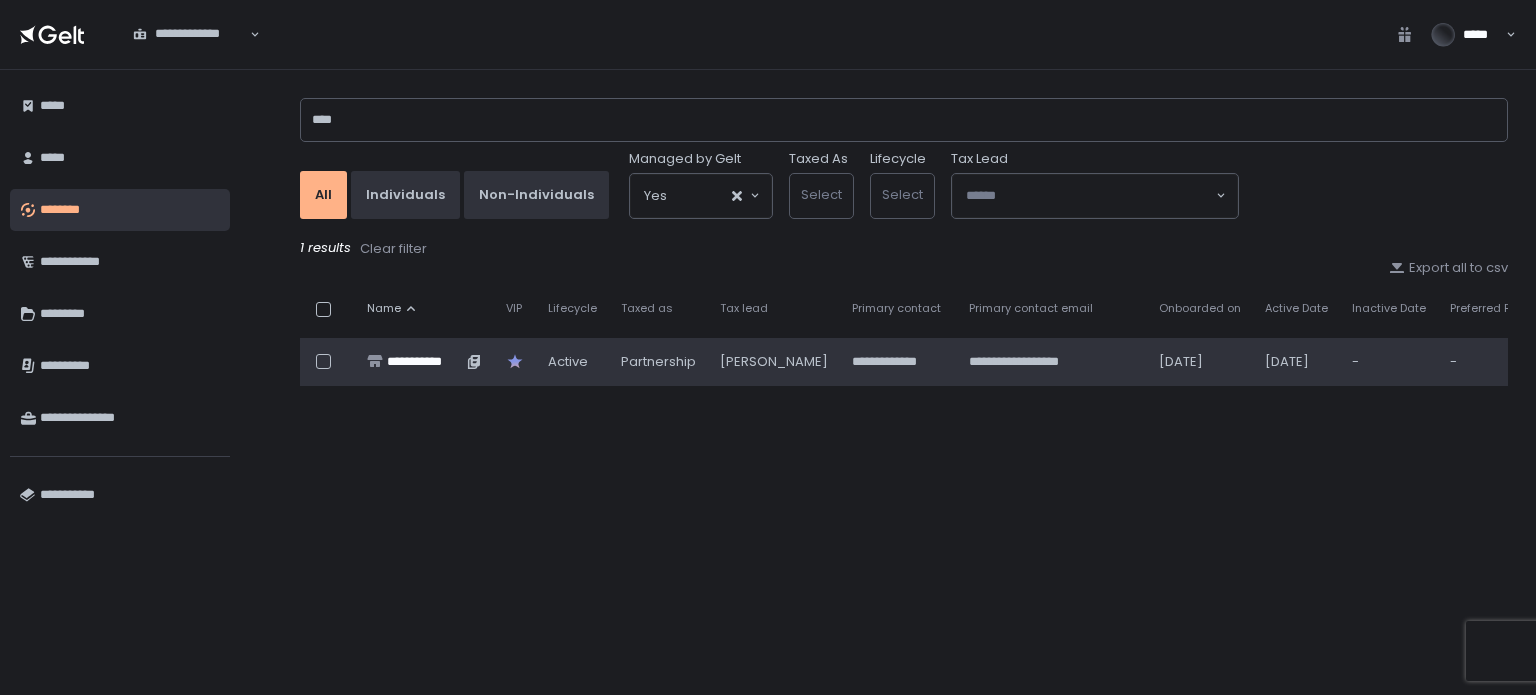 click on "**********" at bounding box center [424, 362] 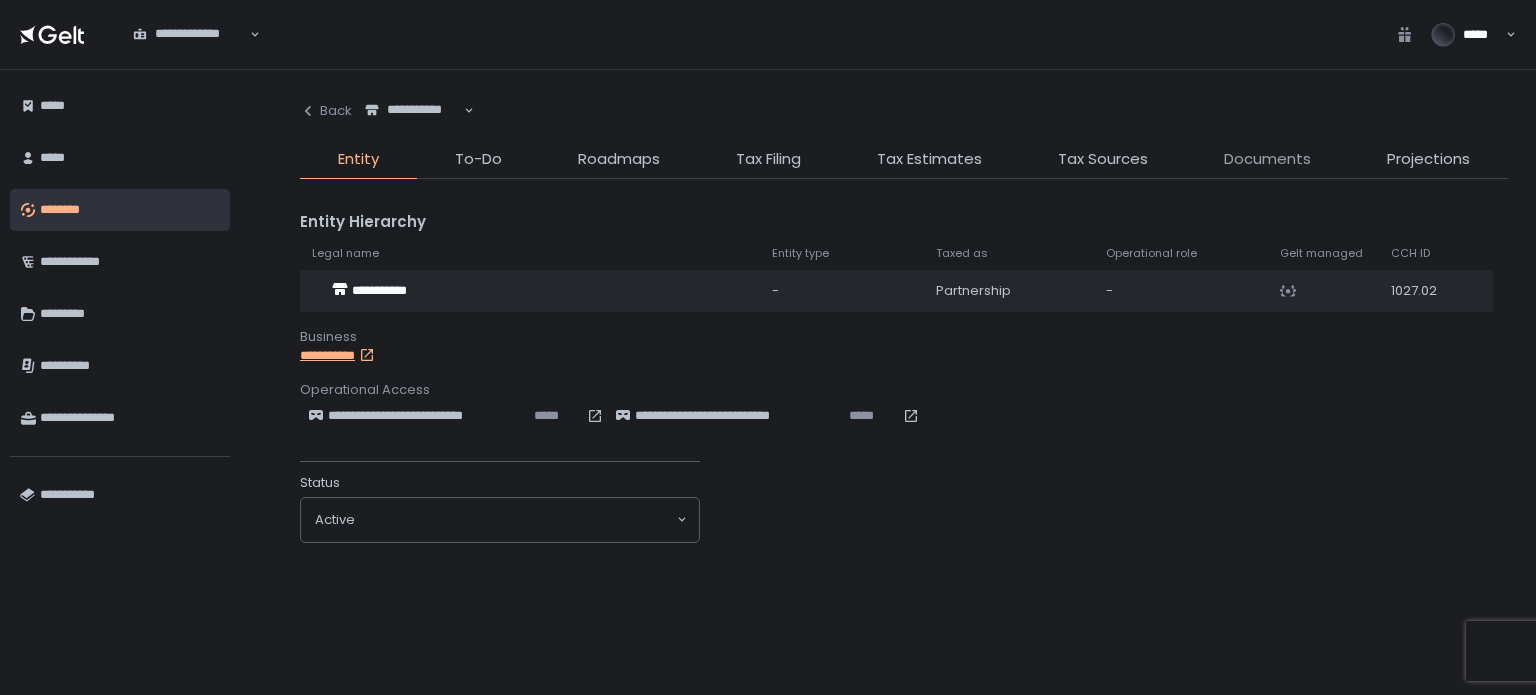 click on "Documents" at bounding box center [1267, 159] 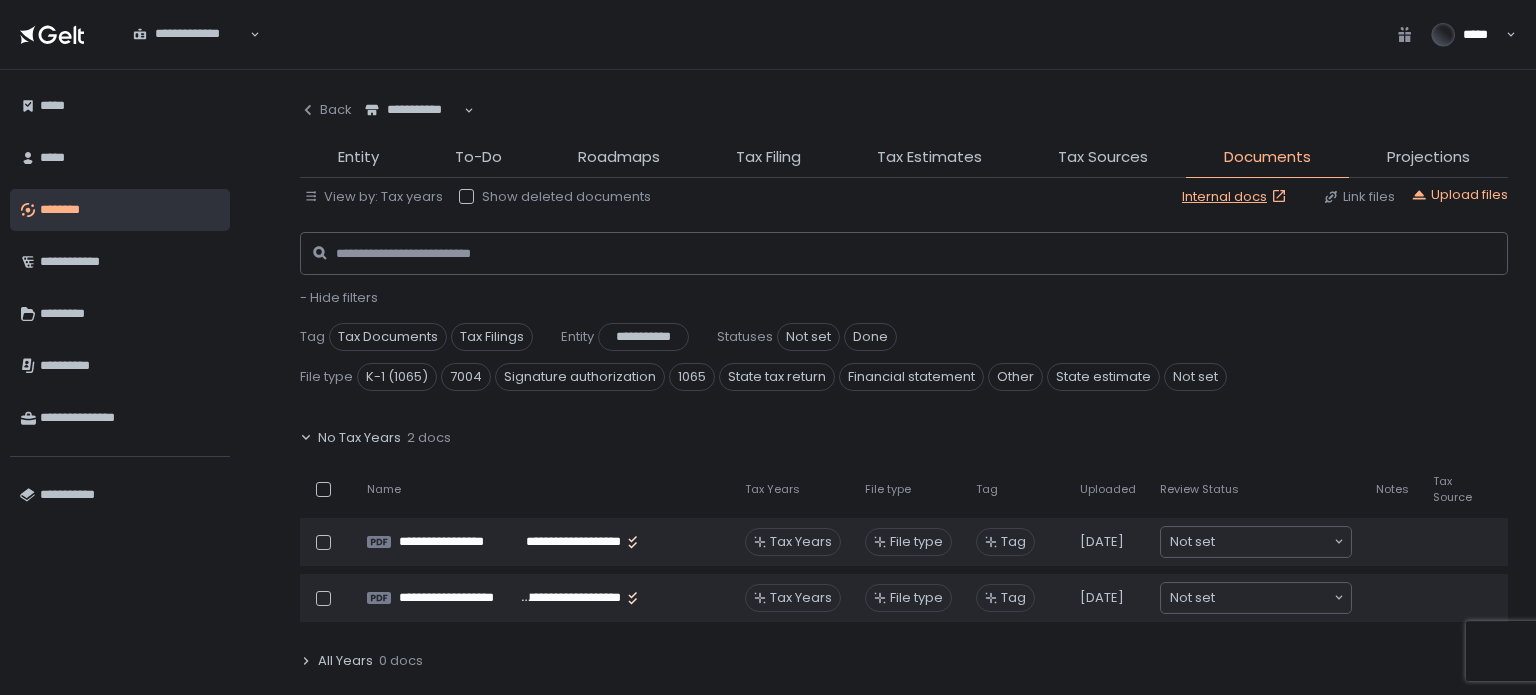 click on "- Hide filters" 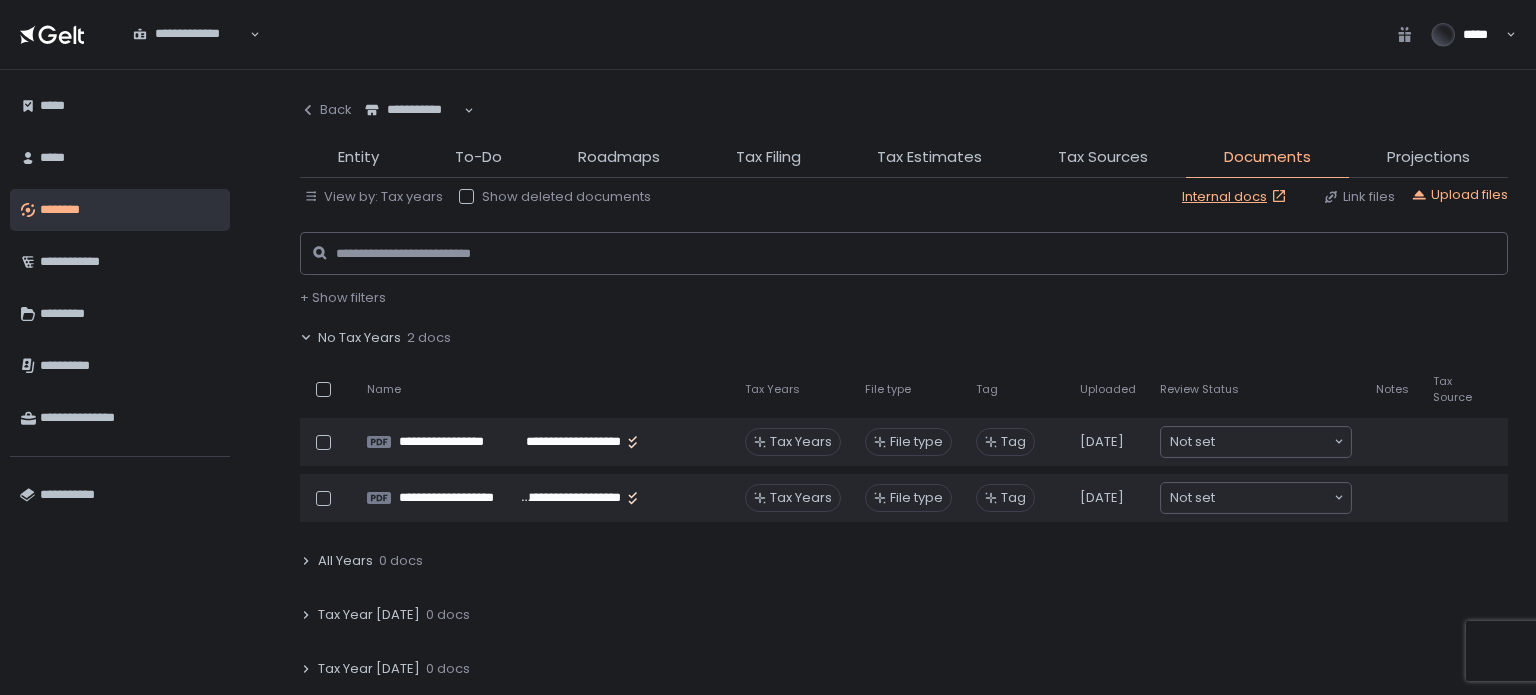 click on "No Tax Years" 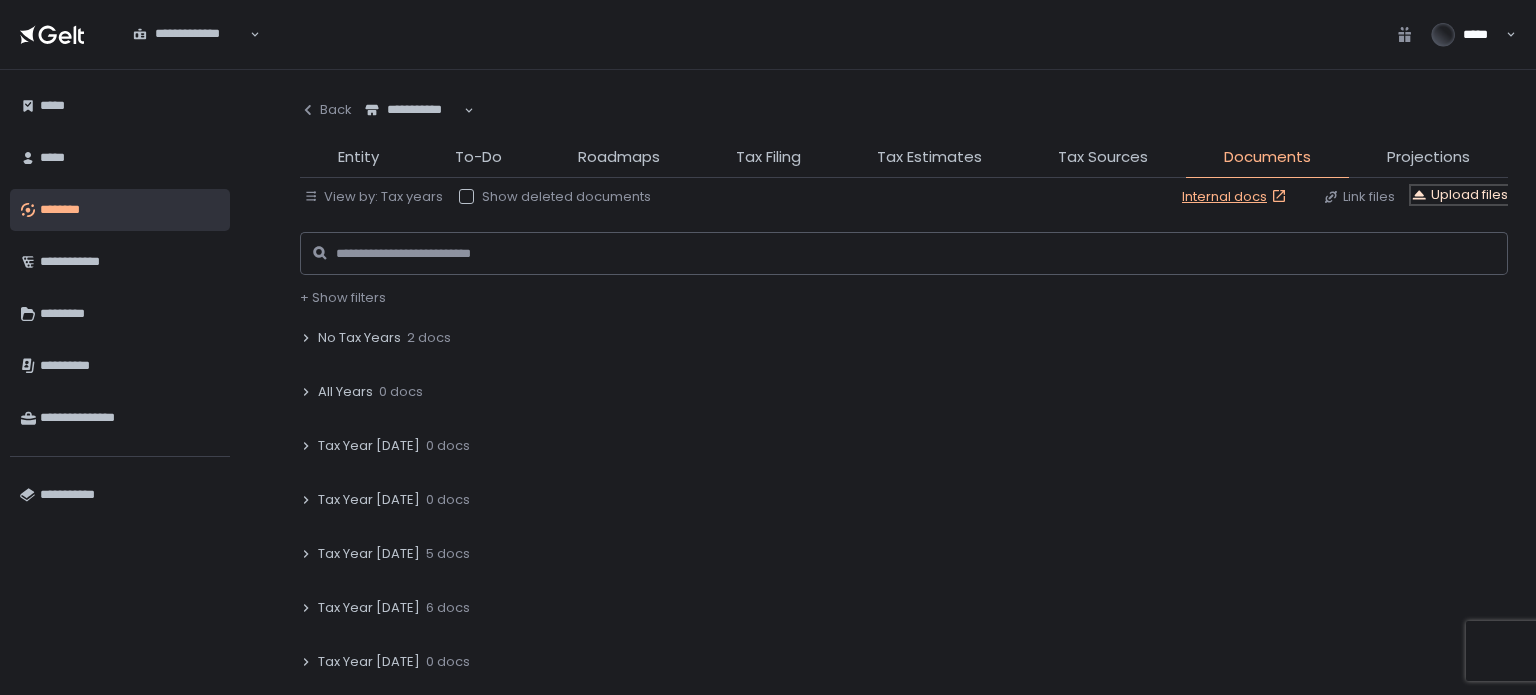 click on "Upload files" 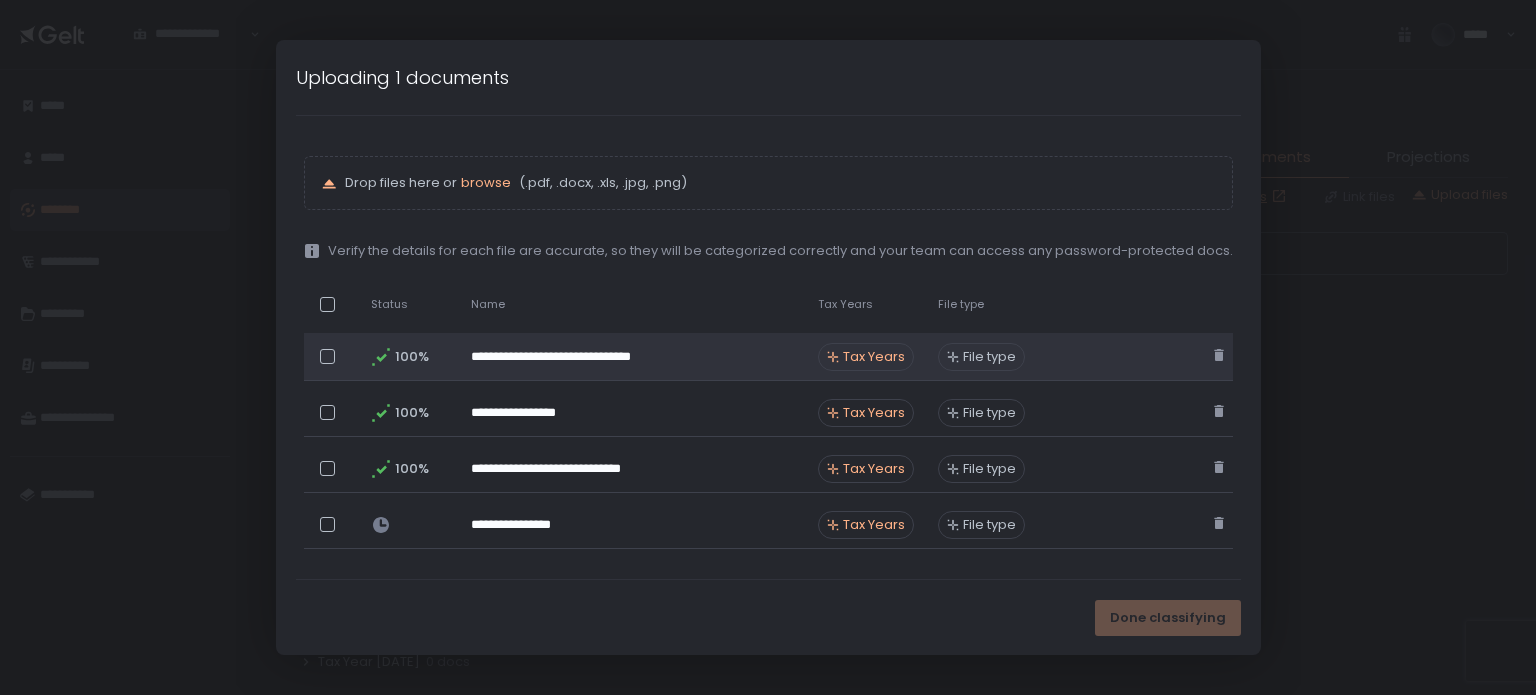 click on "Tax Years" at bounding box center (874, 357) 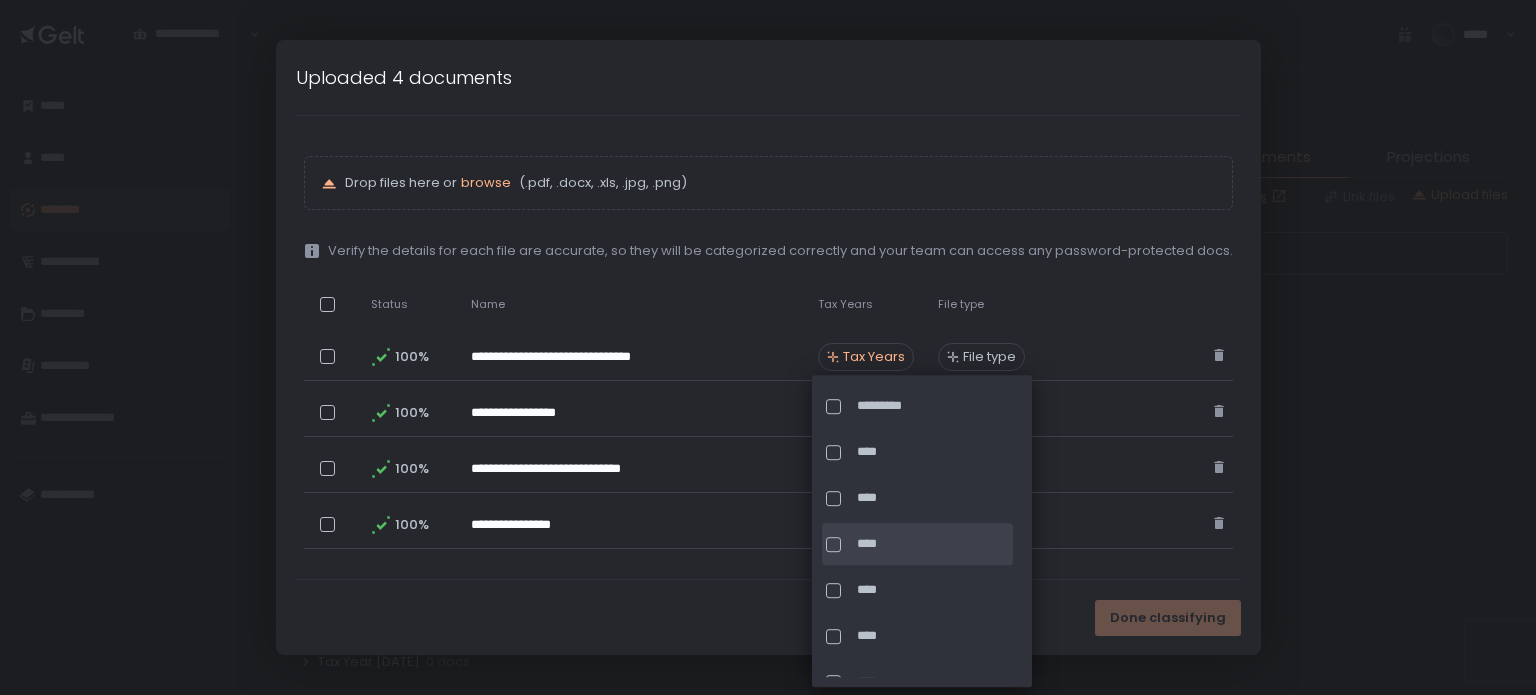 click on "****" 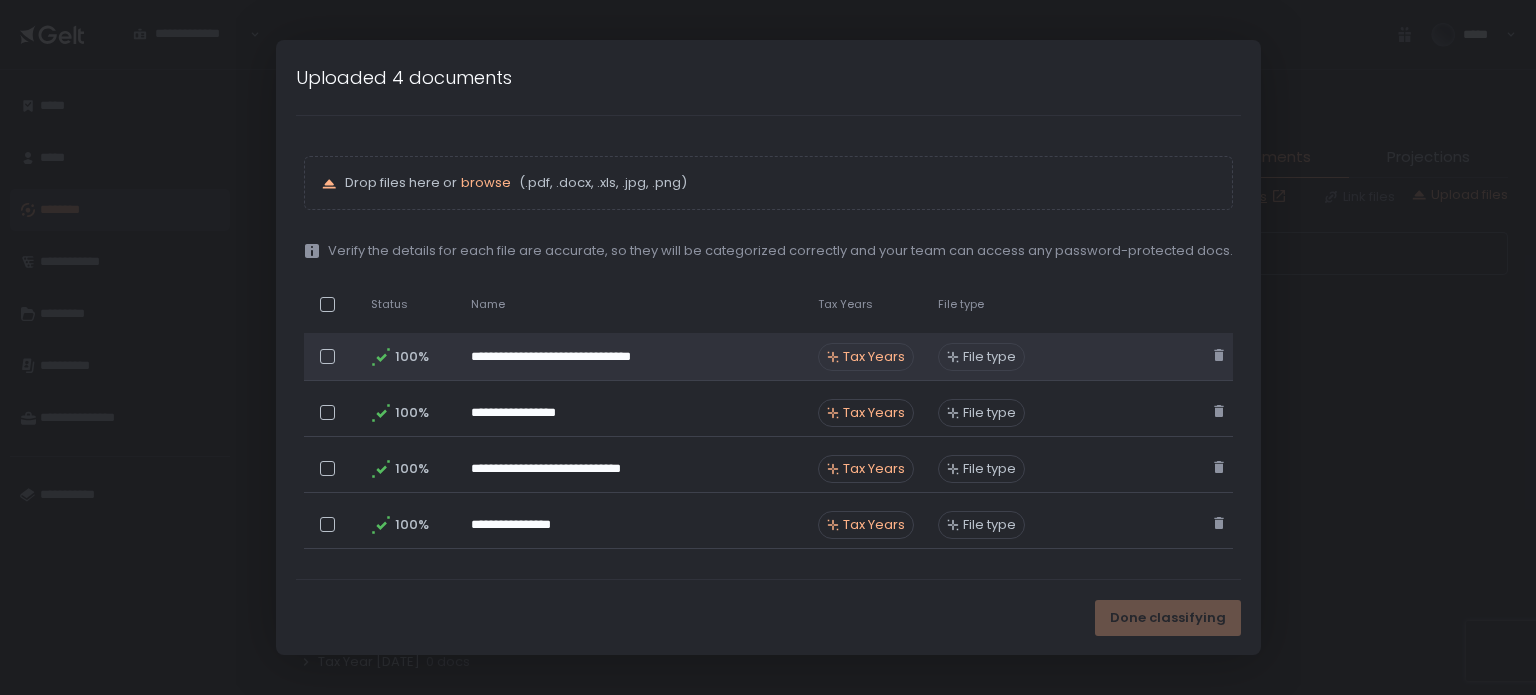 click at bounding box center [327, 356] 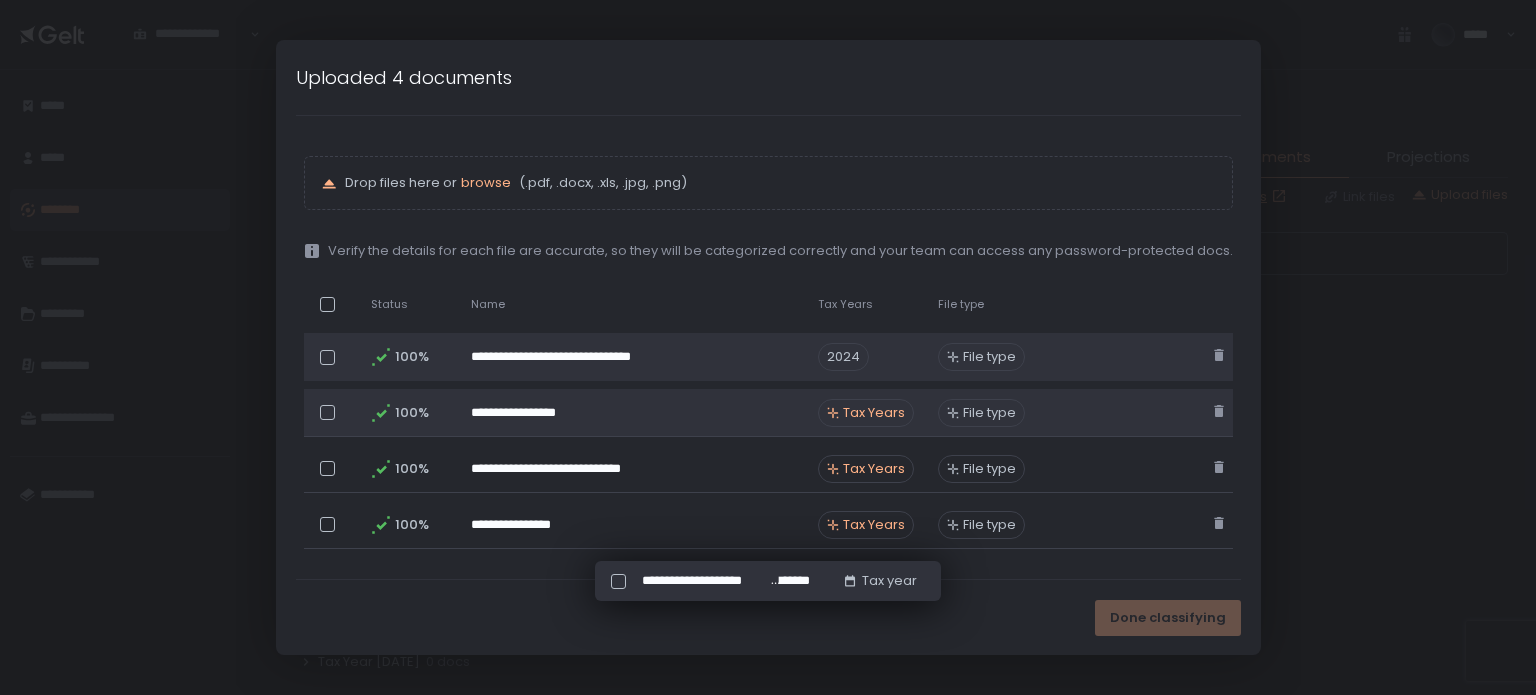 click at bounding box center [327, 412] 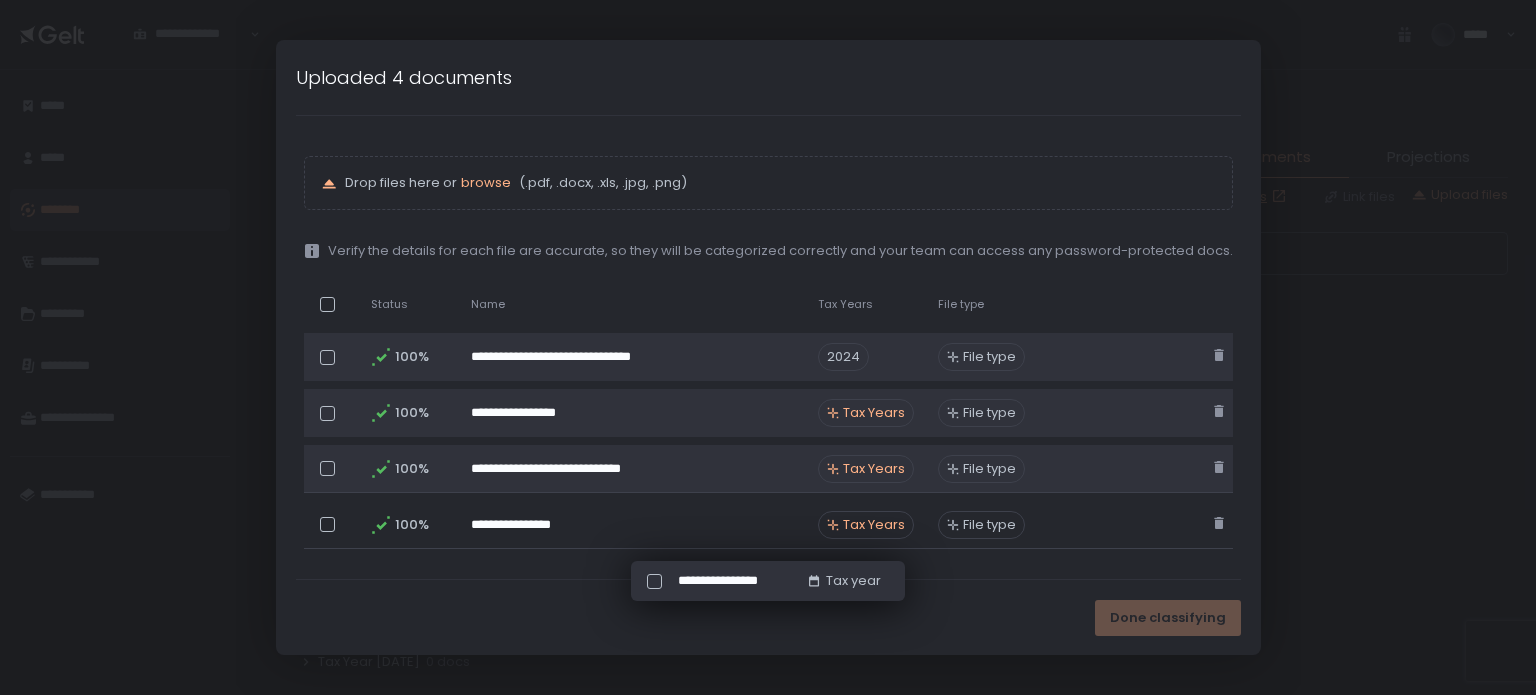 click at bounding box center (327, 468) 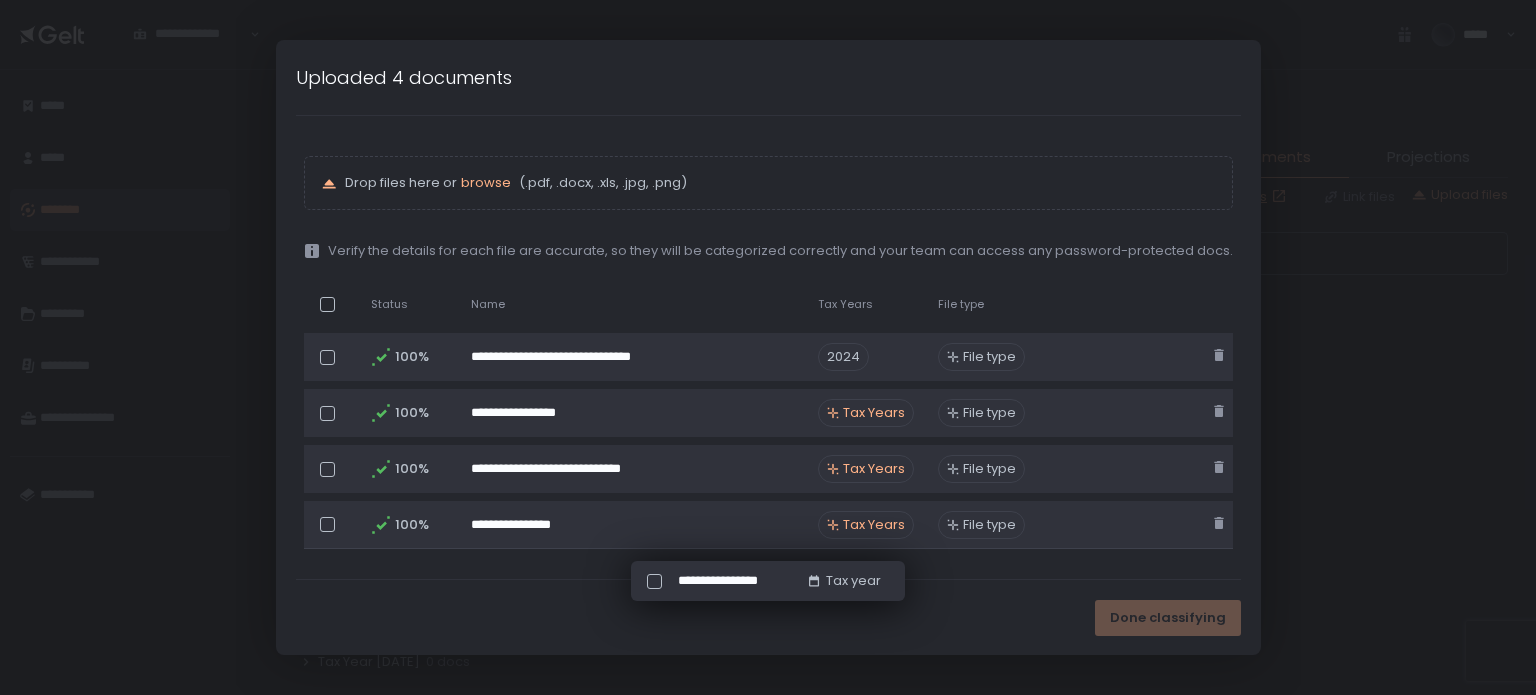 click at bounding box center [327, 524] 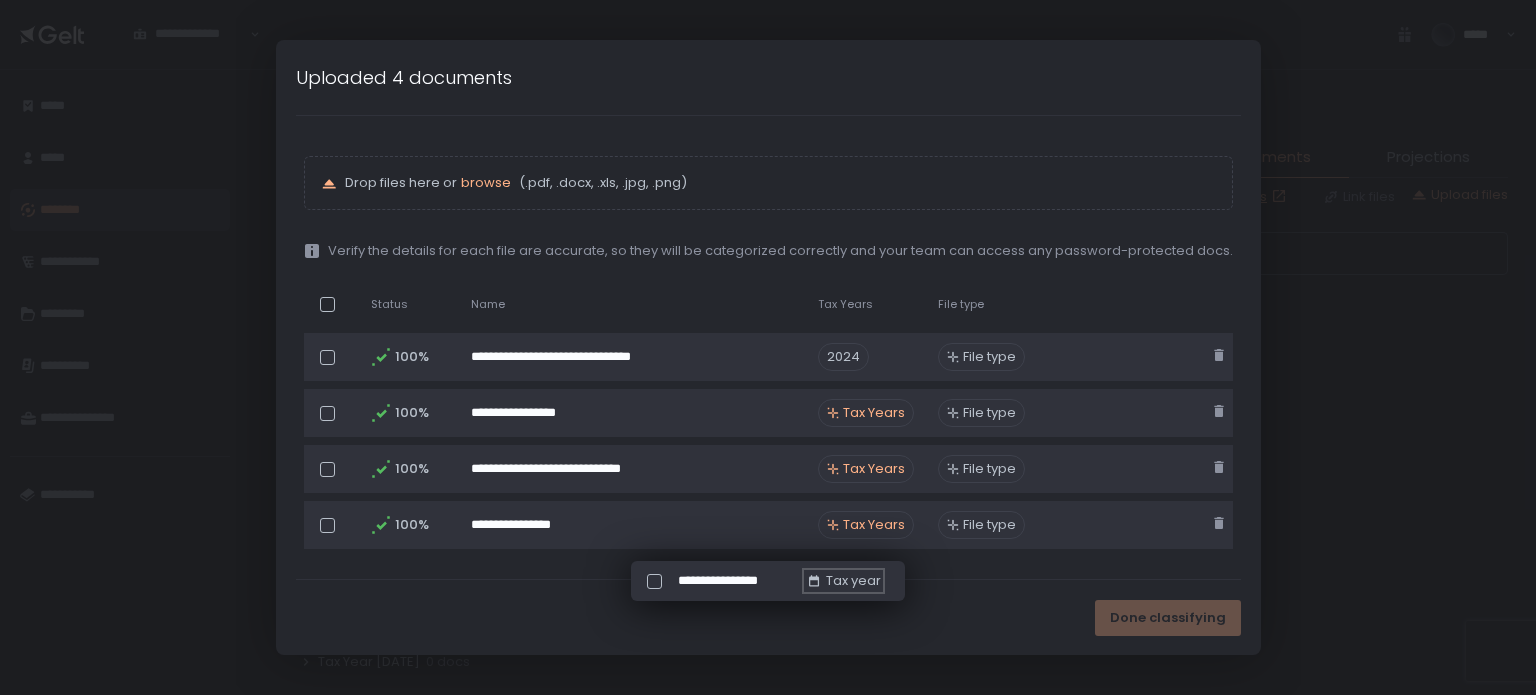 click on "Tax year" 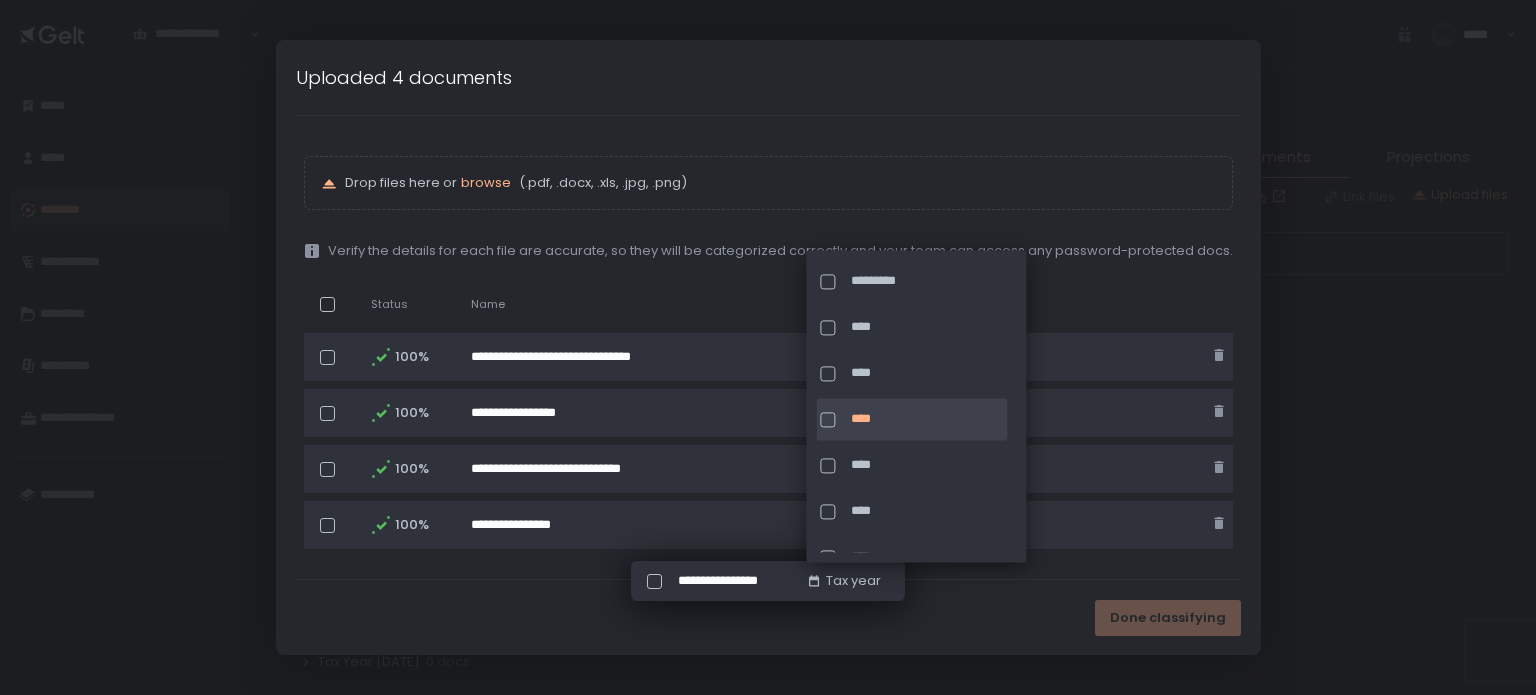 click on "****" 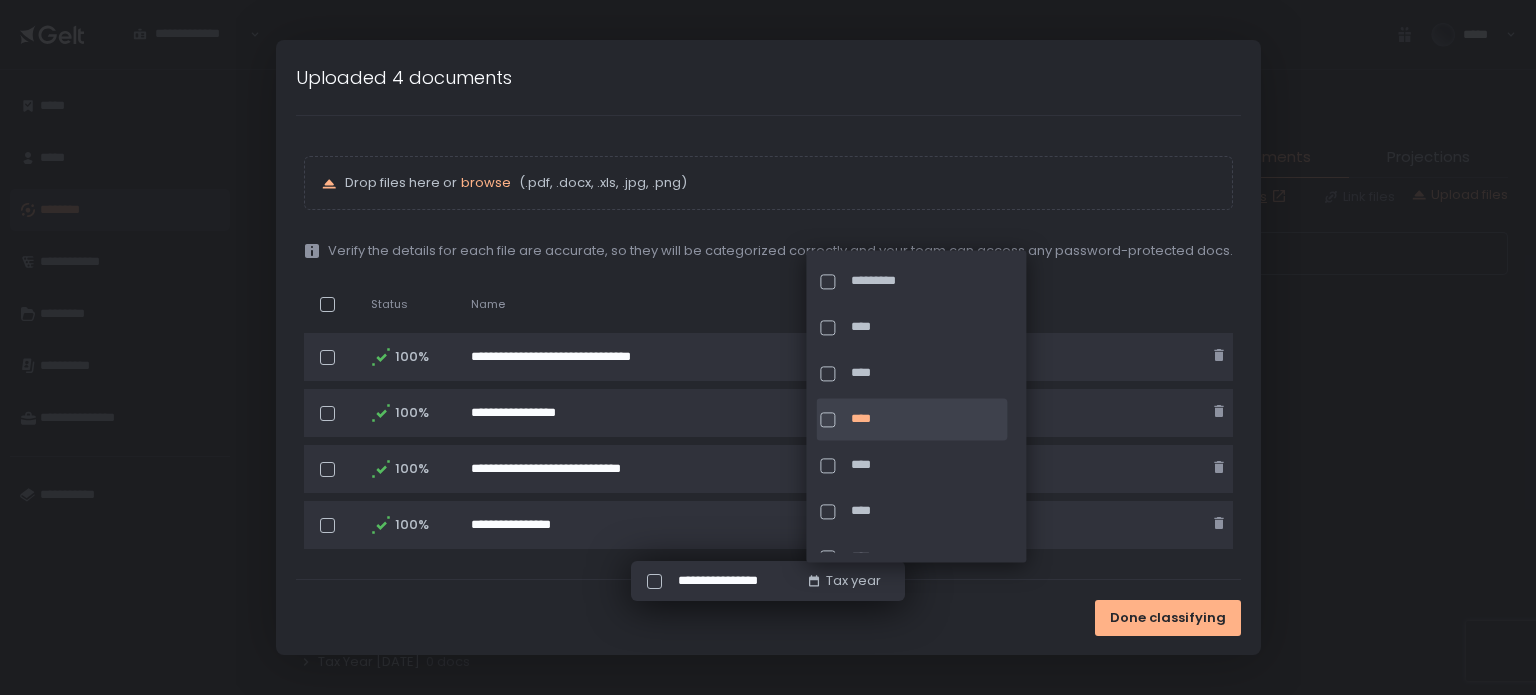 click on "Done classifying" at bounding box center [768, 617] 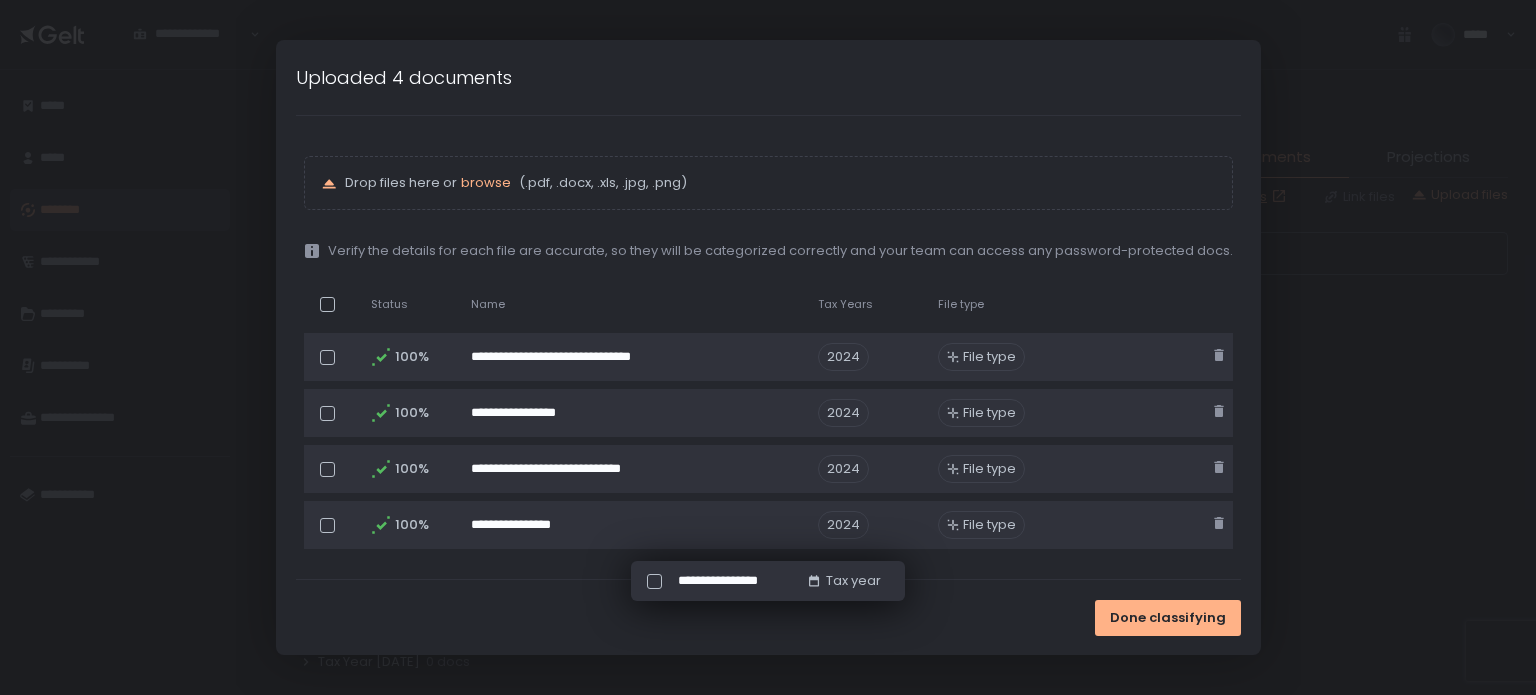 click on "File type" at bounding box center (989, 357) 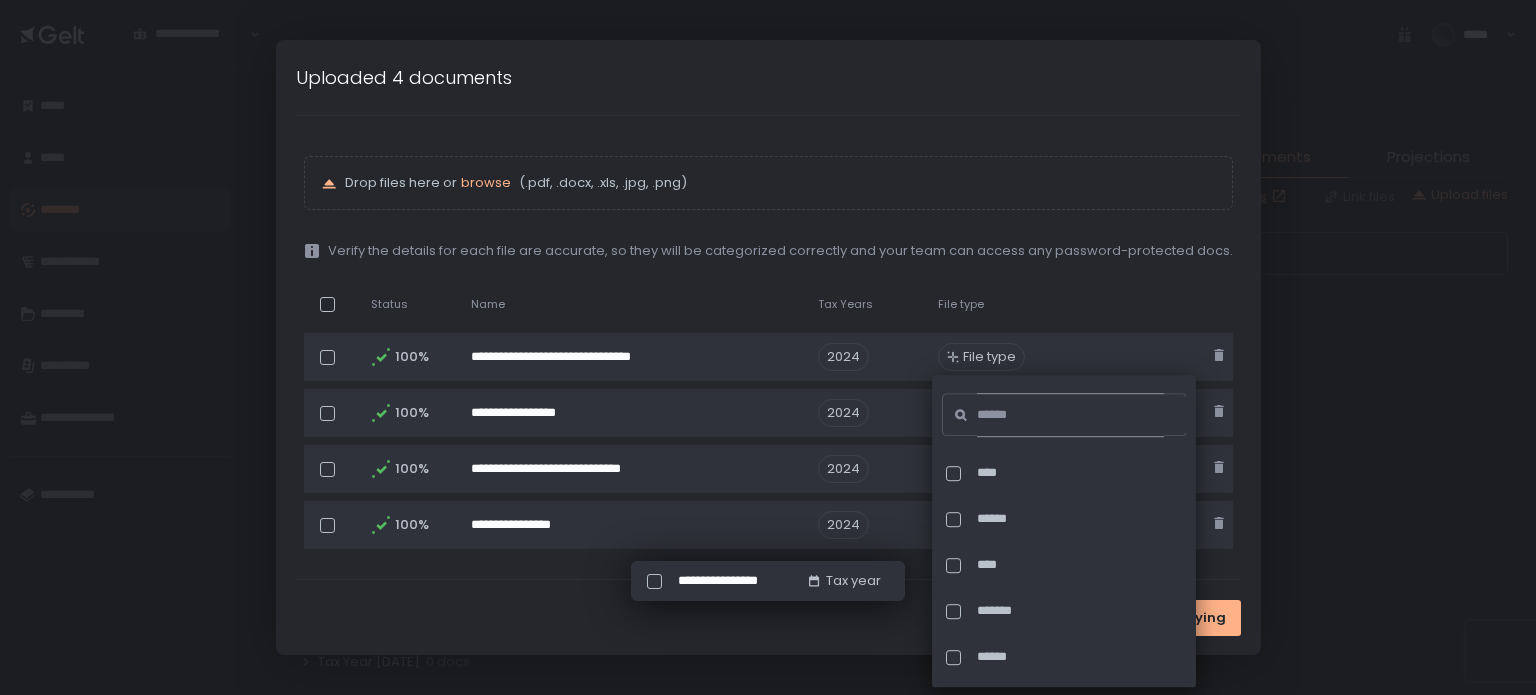 click 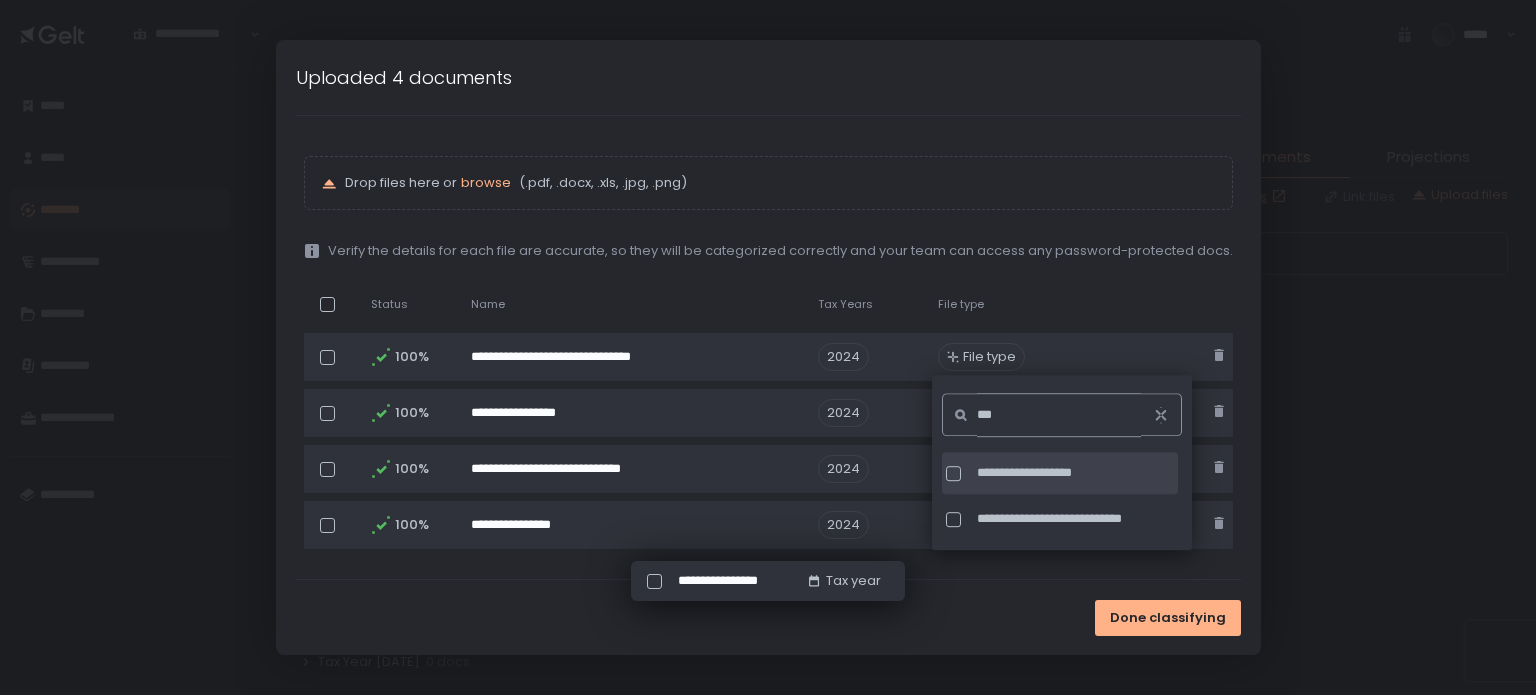 type on "***" 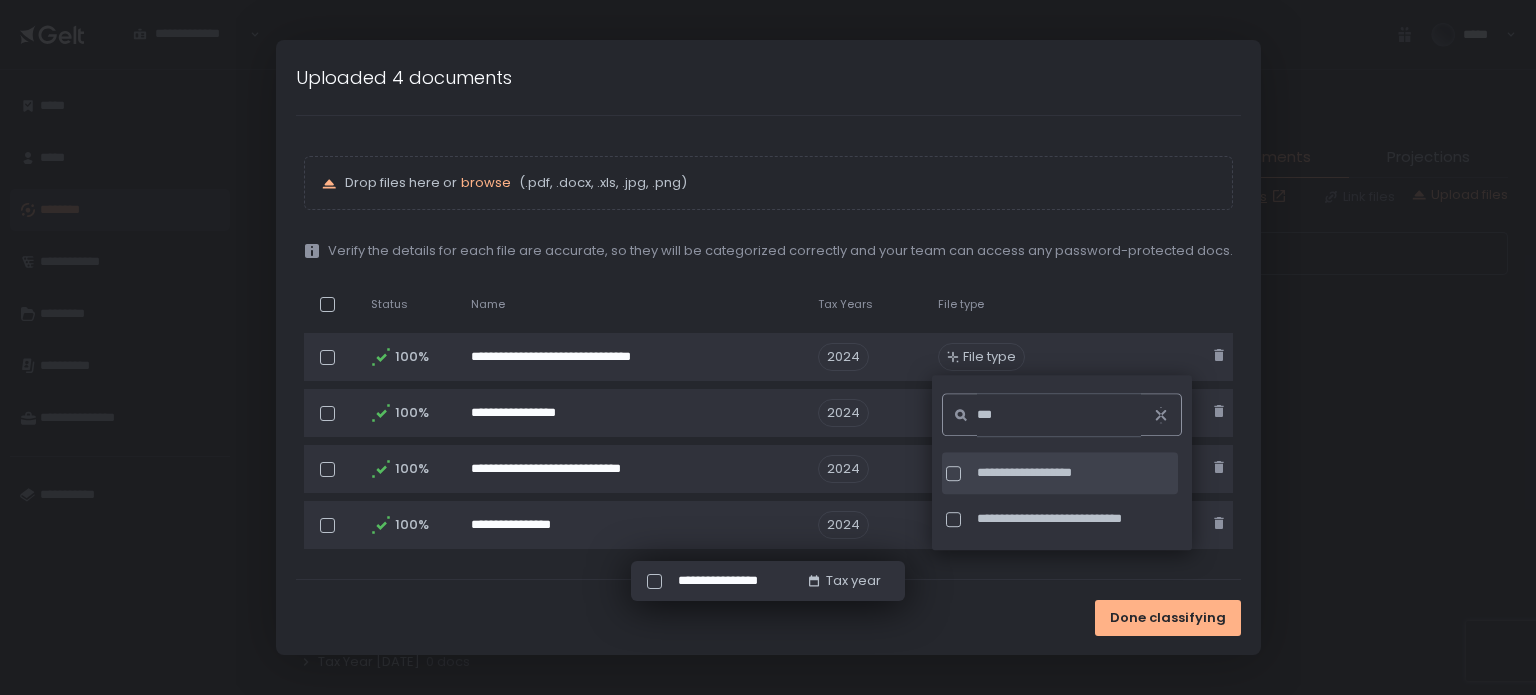 click on "**********" 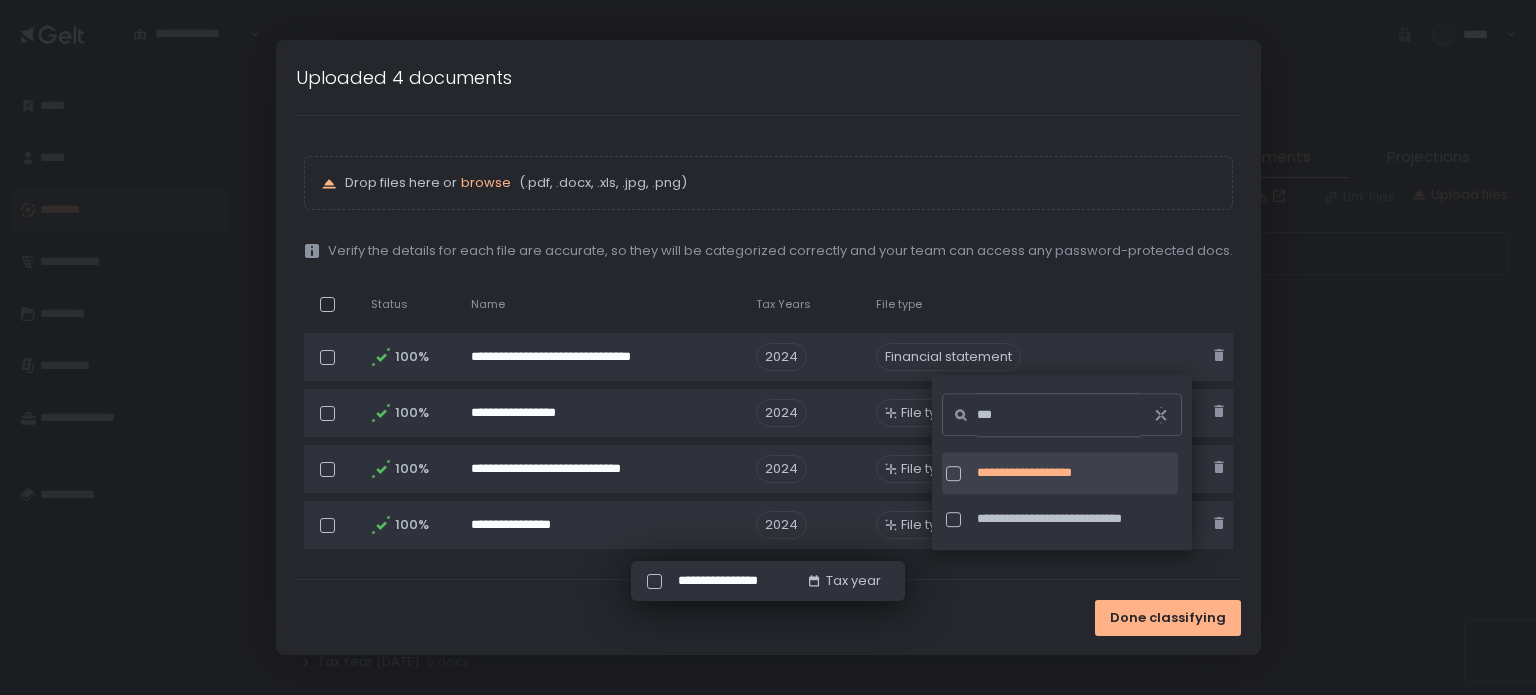 click on "File type" at bounding box center (927, 413) 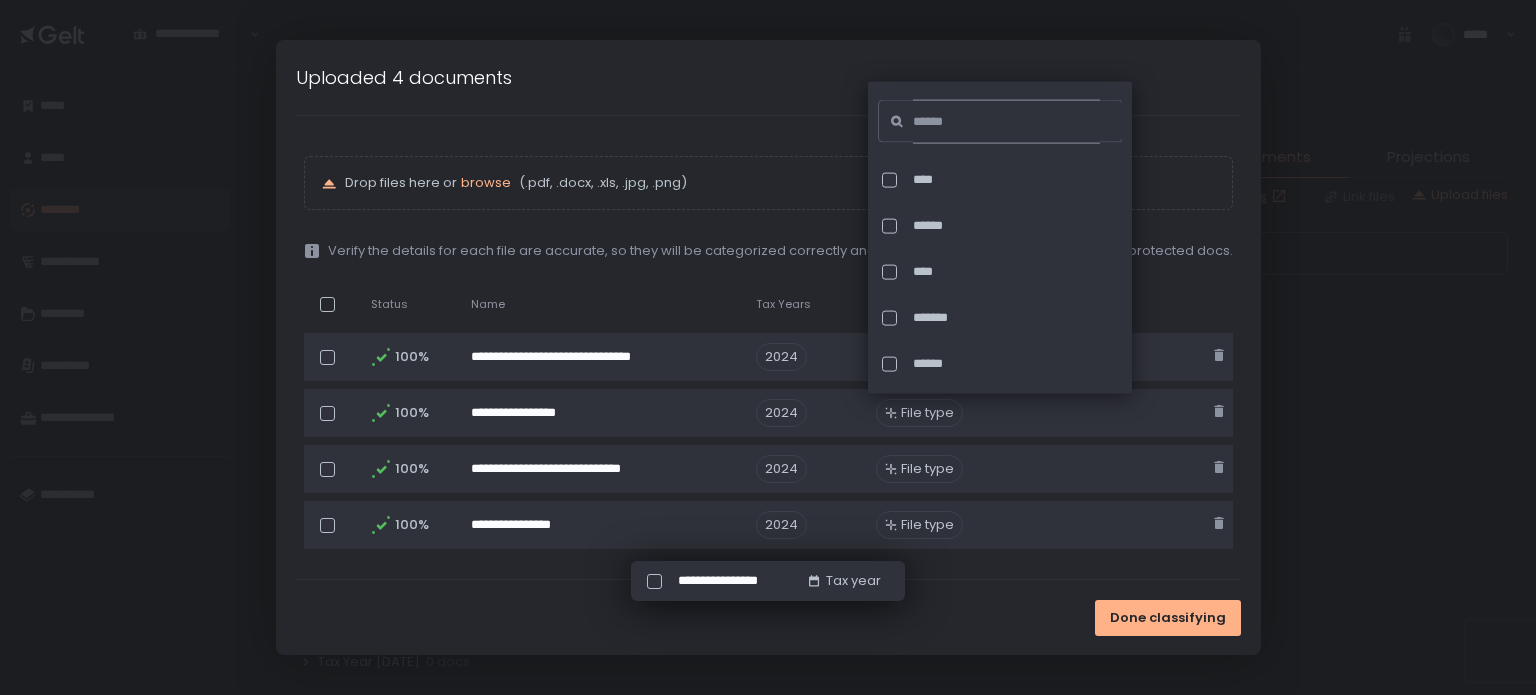 click 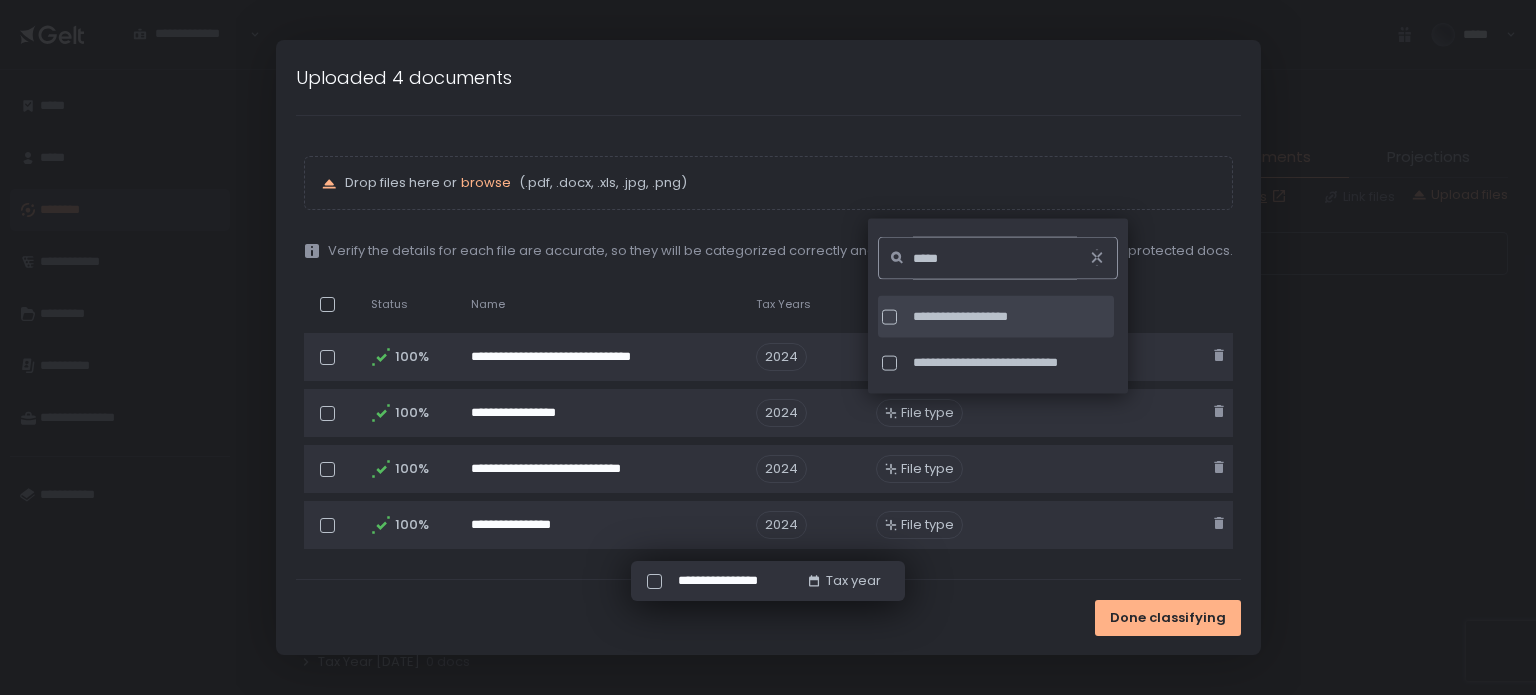 type on "*****" 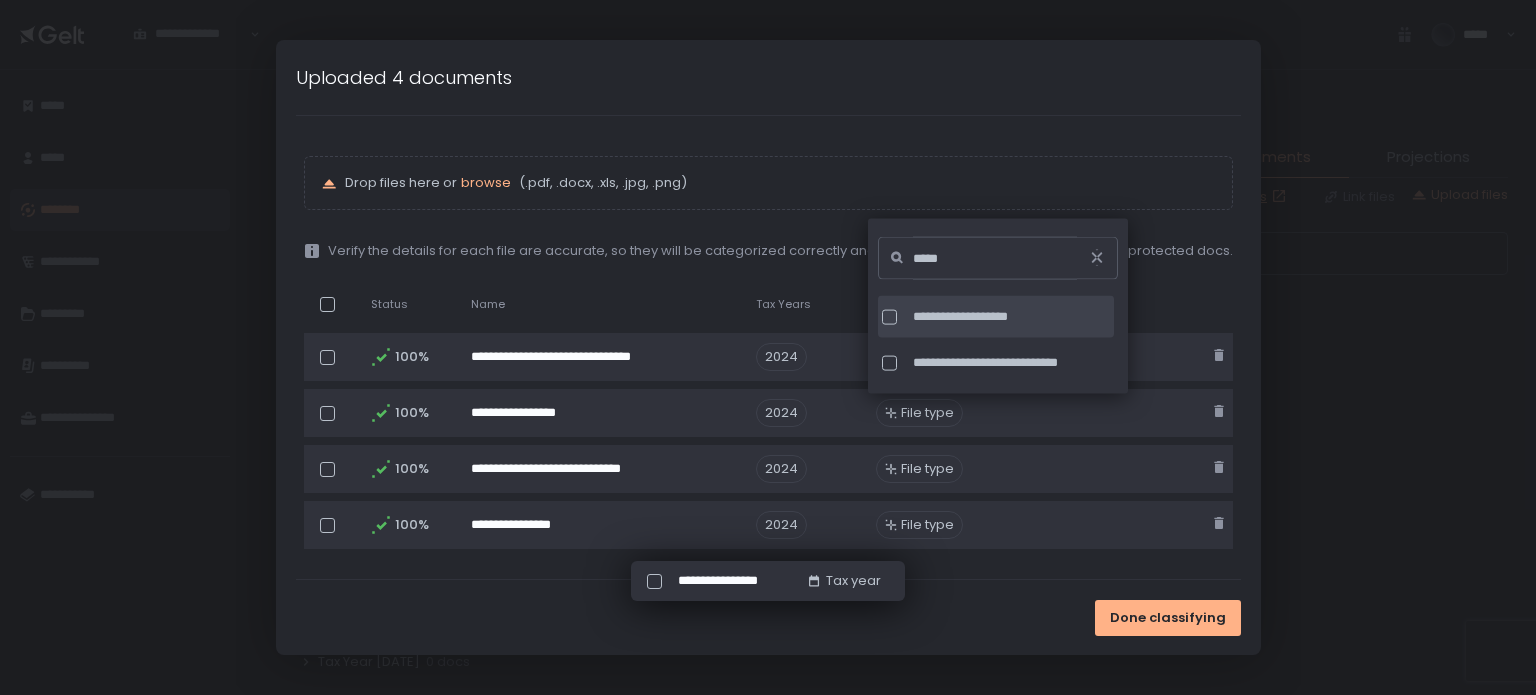 click on "**********" 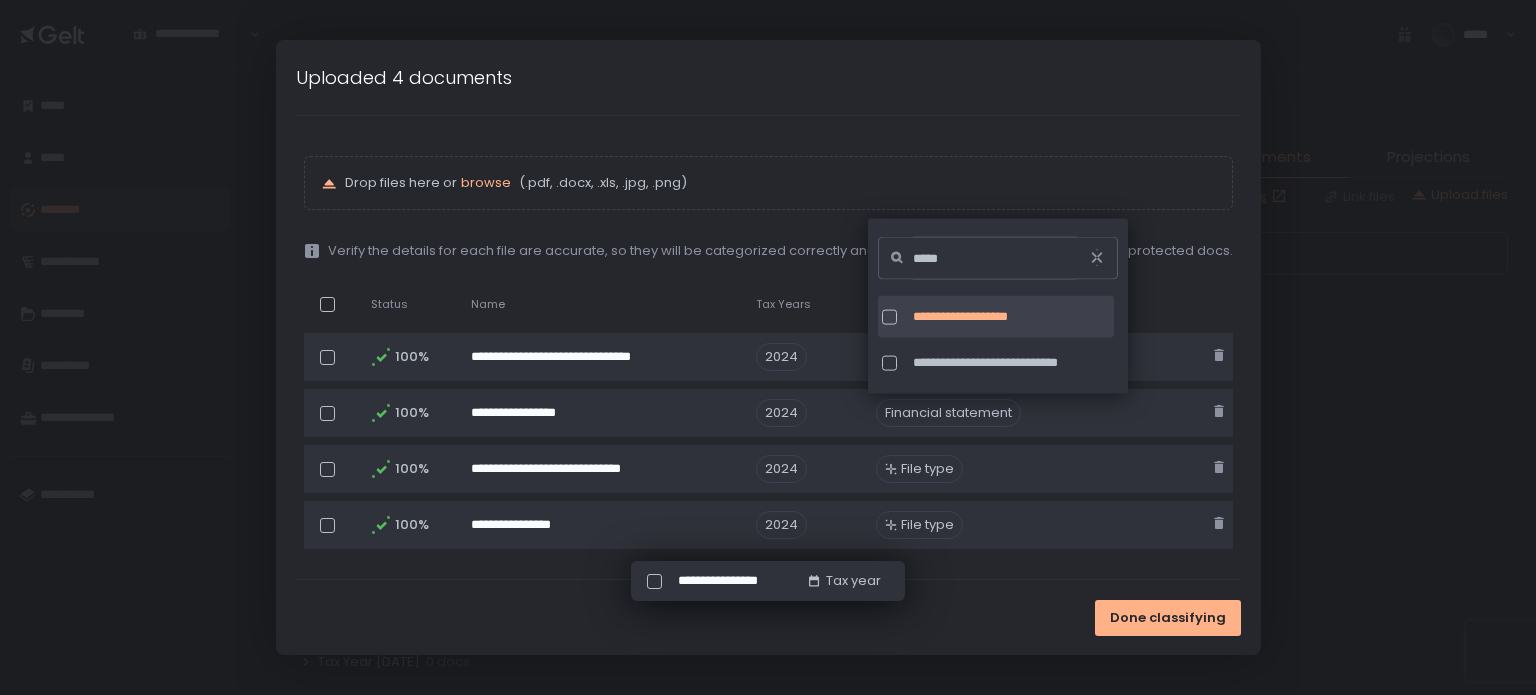 click on "File type" at bounding box center [927, 469] 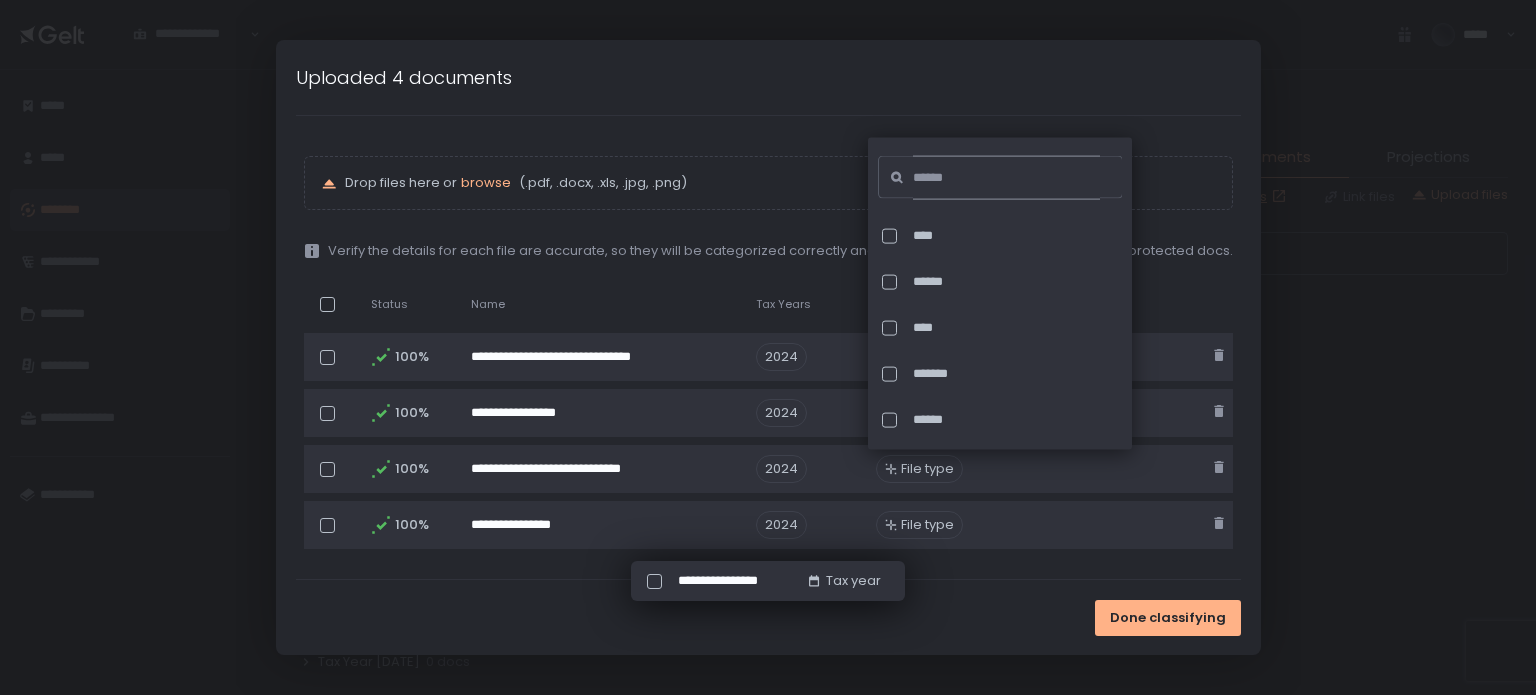 click 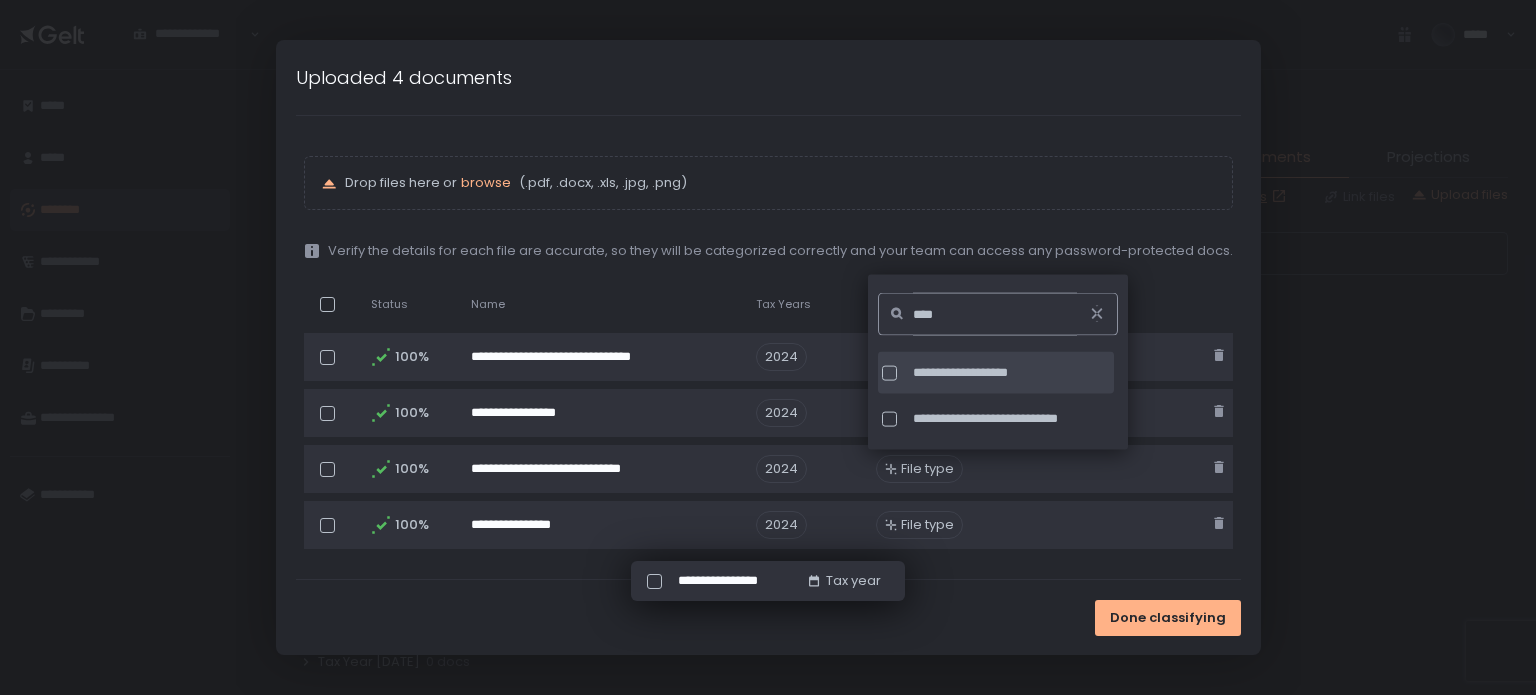 type on "****" 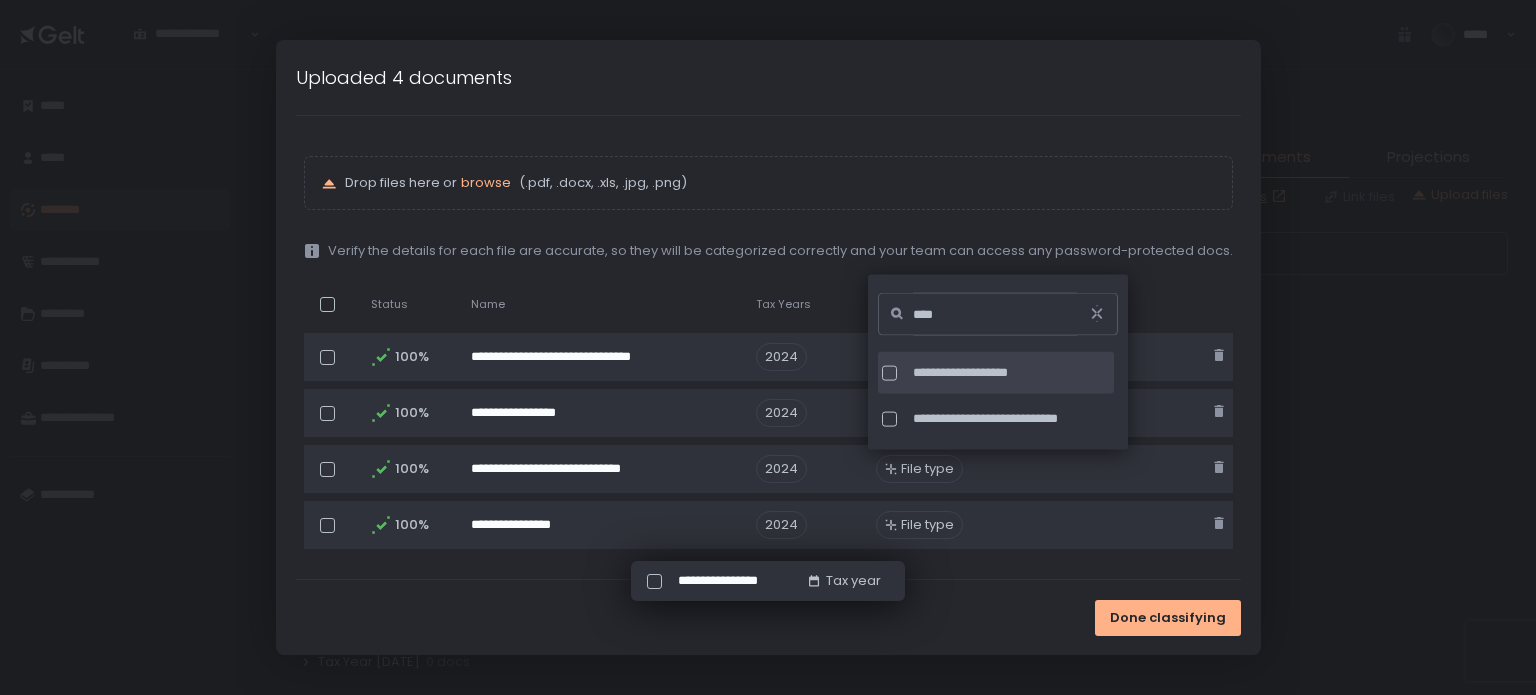 click on "**********" 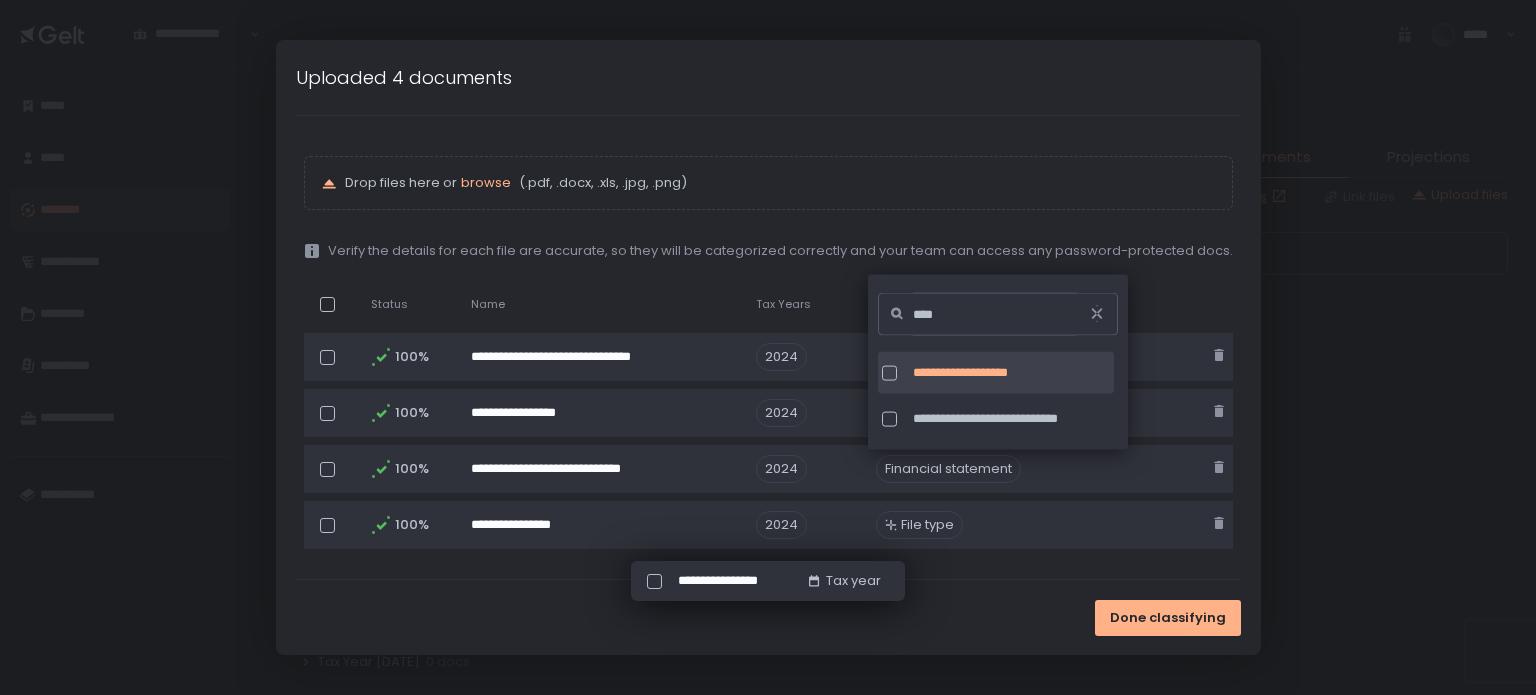 click on "File type" at bounding box center [927, 525] 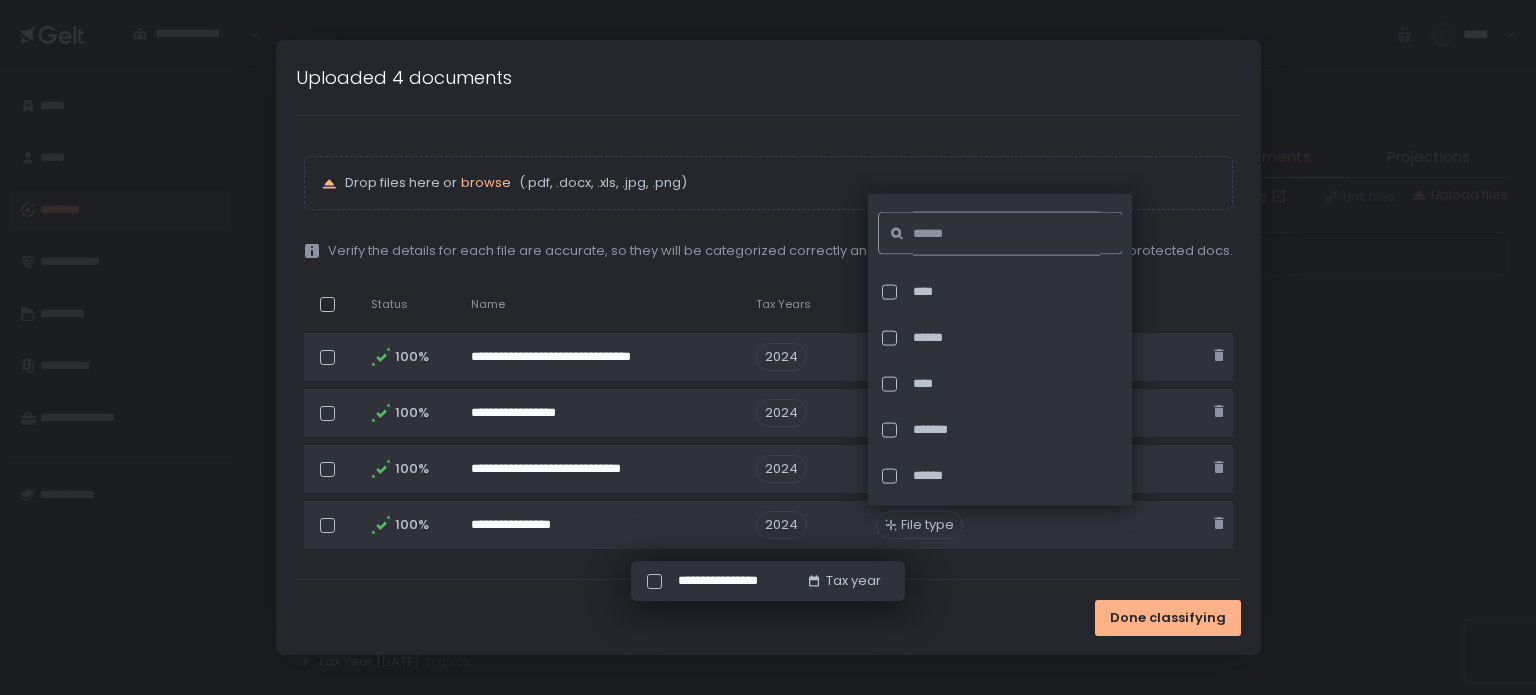 click 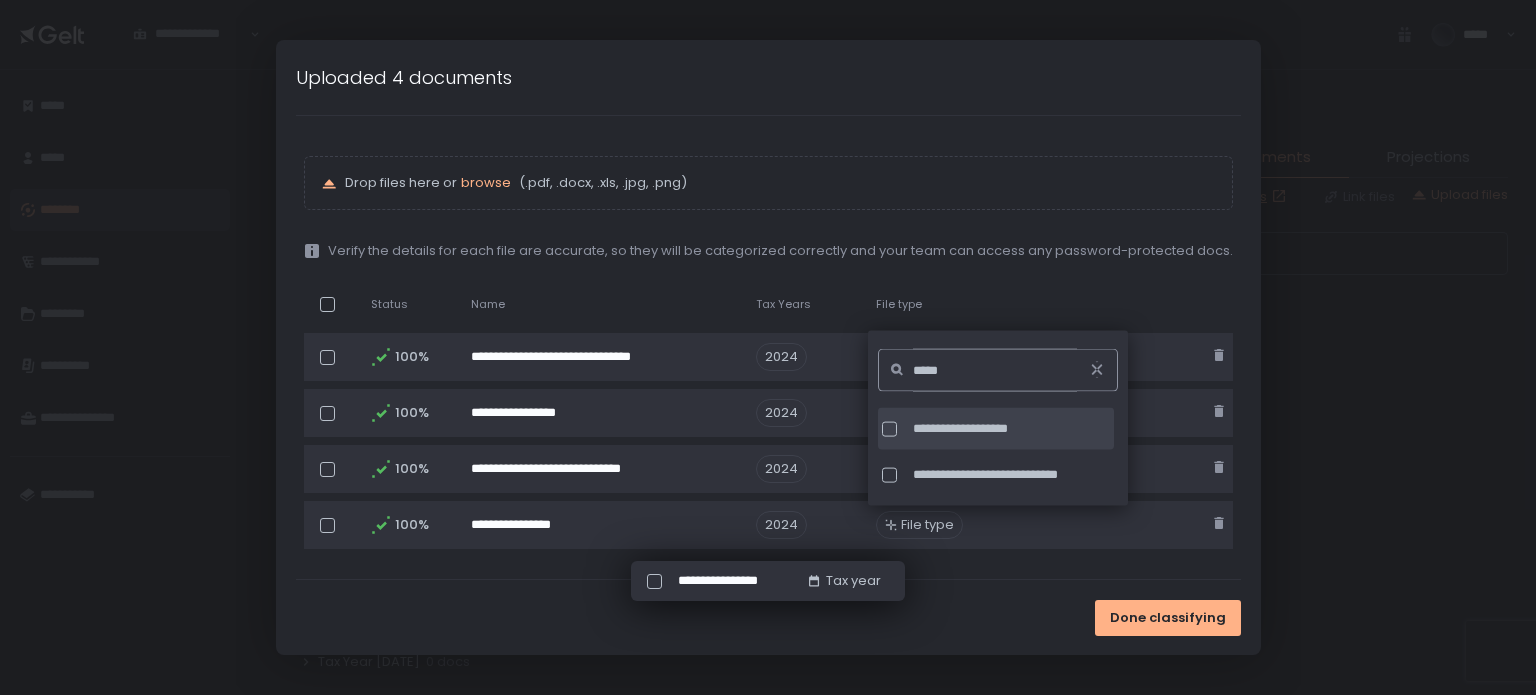 type on "*****" 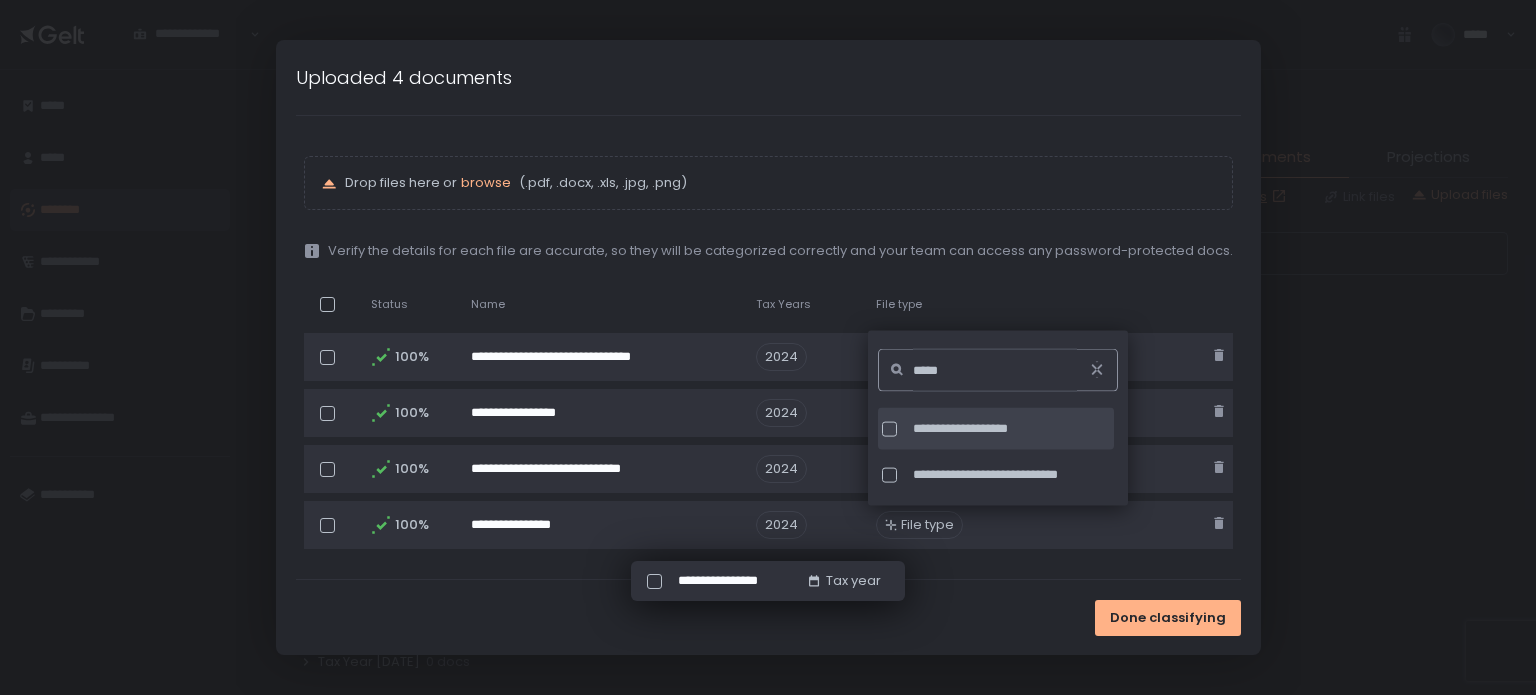 click on "**********" 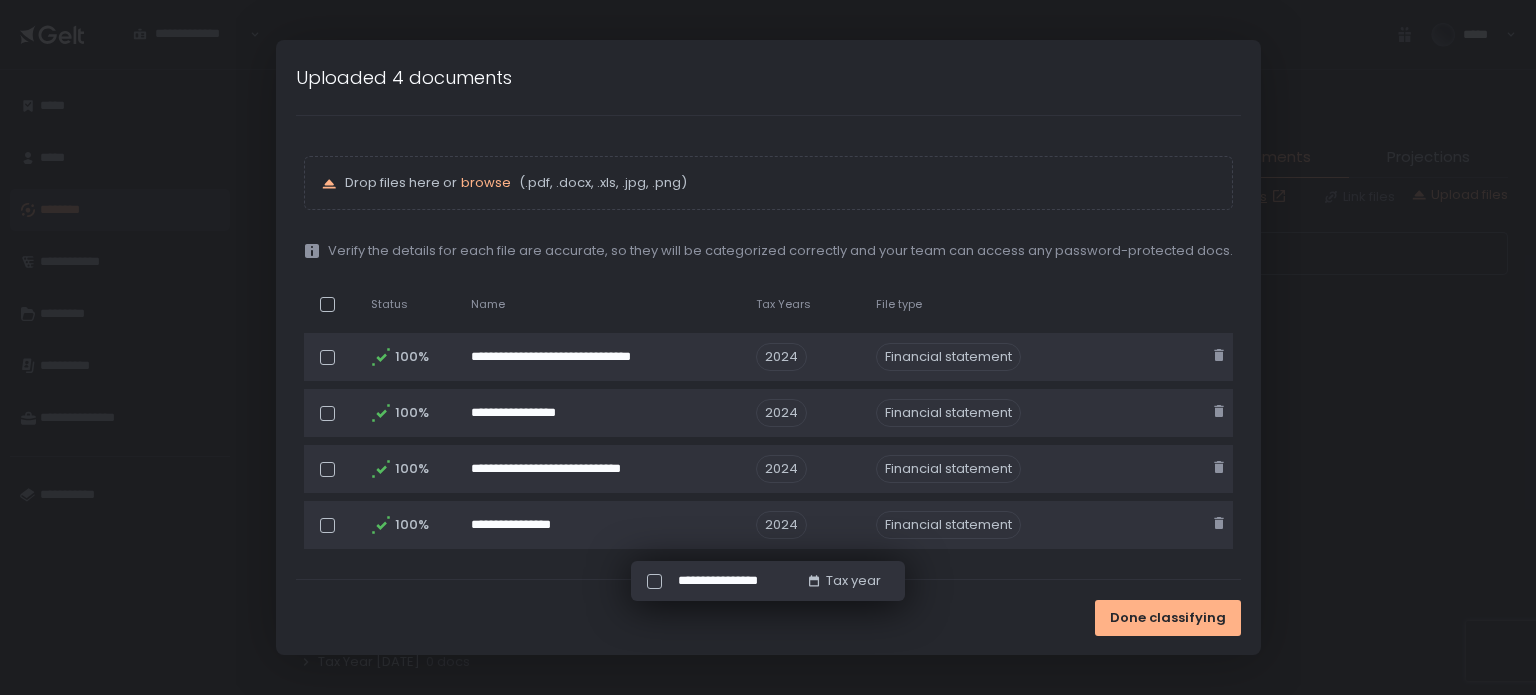click on "Done classifying" at bounding box center (768, 617) 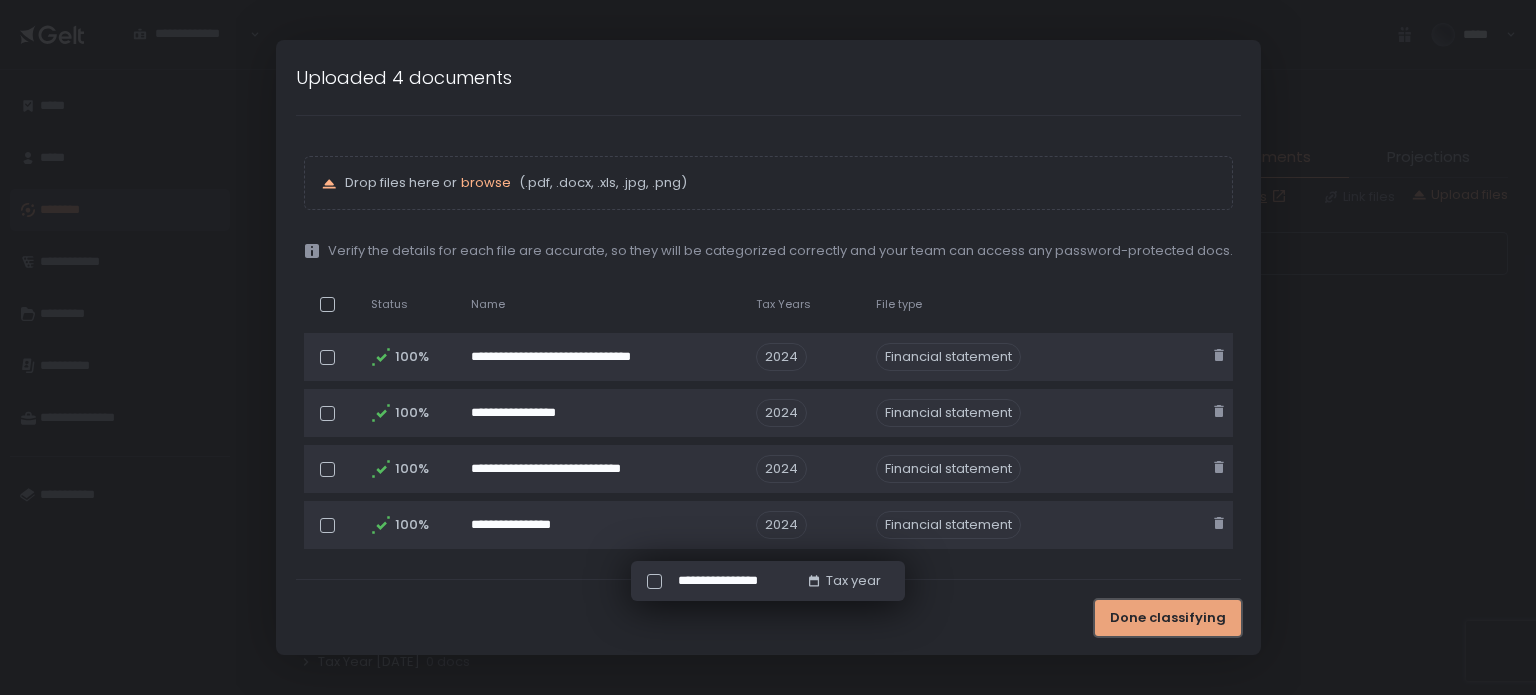 click on "Done classifying" at bounding box center (1168, 618) 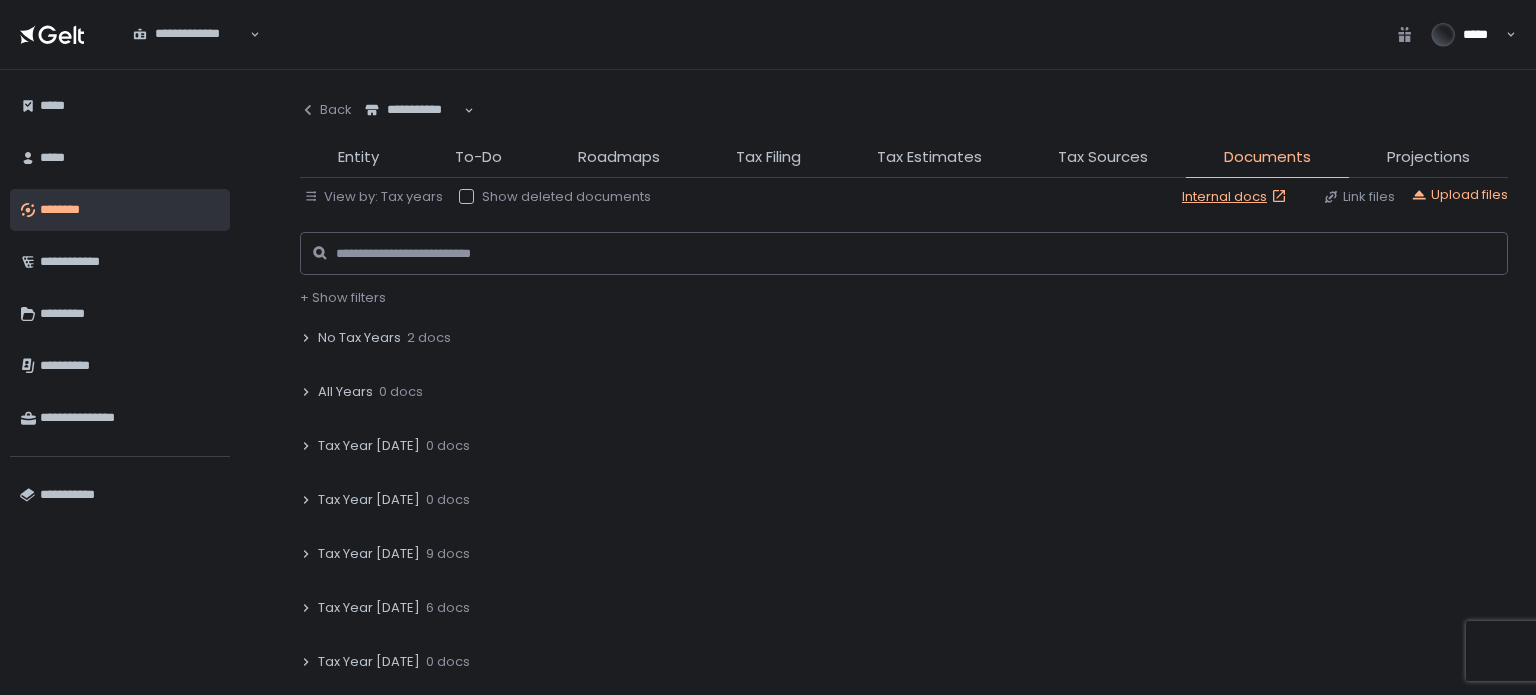 click on "9 docs" 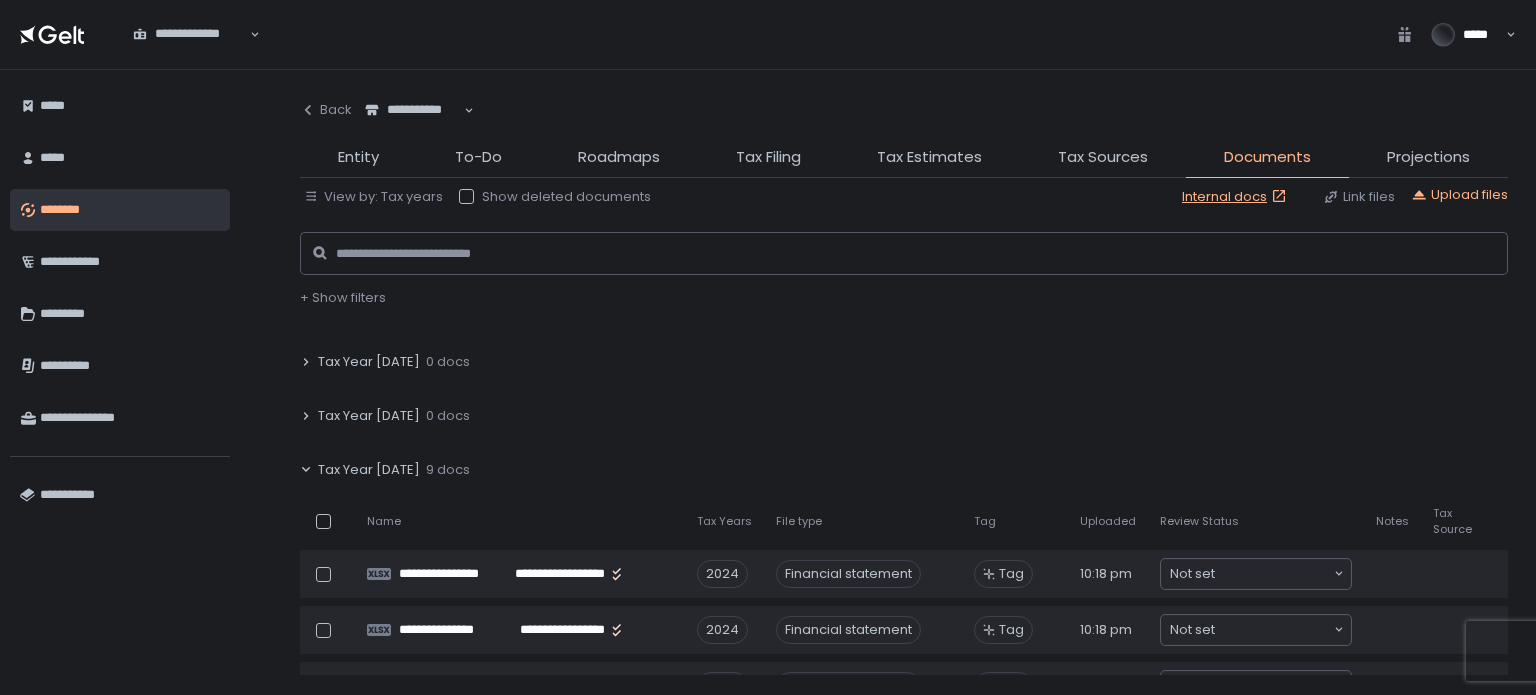 scroll, scrollTop: 0, scrollLeft: 0, axis: both 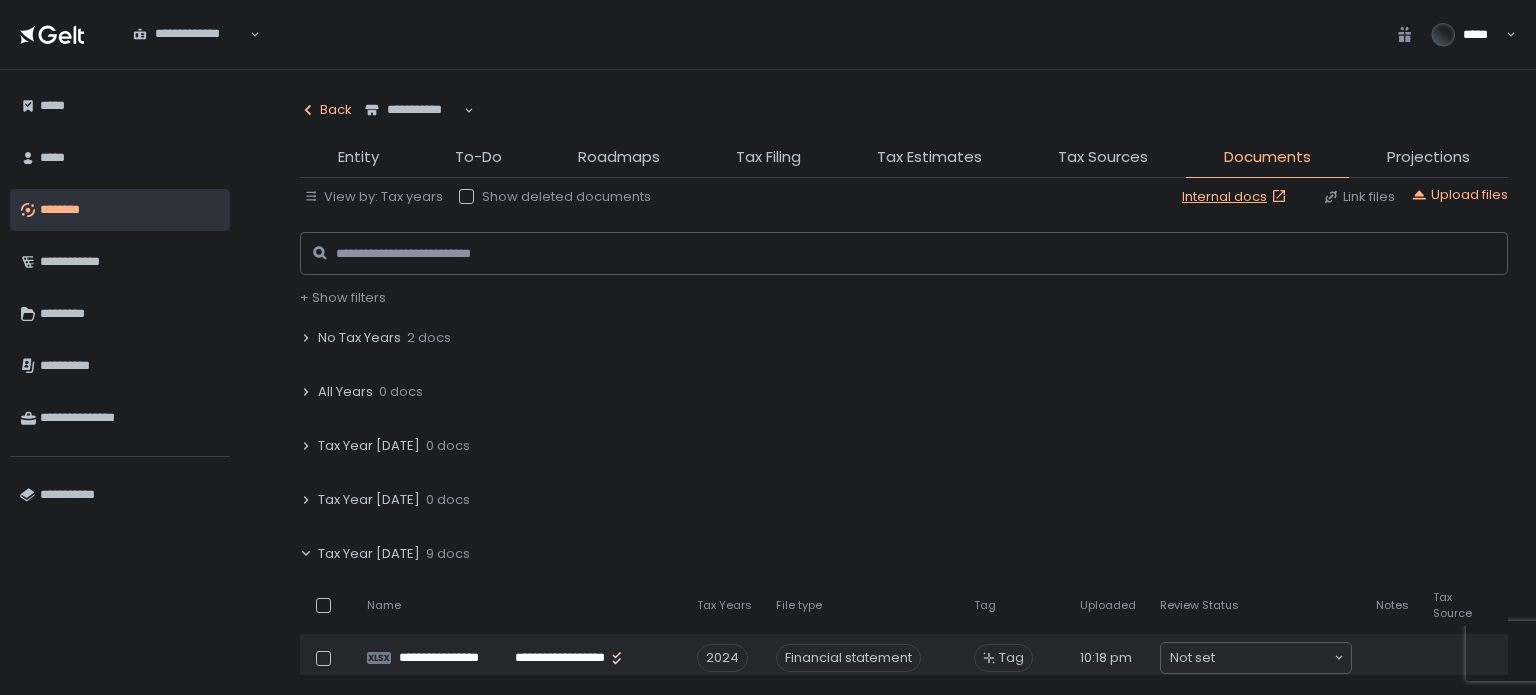 click 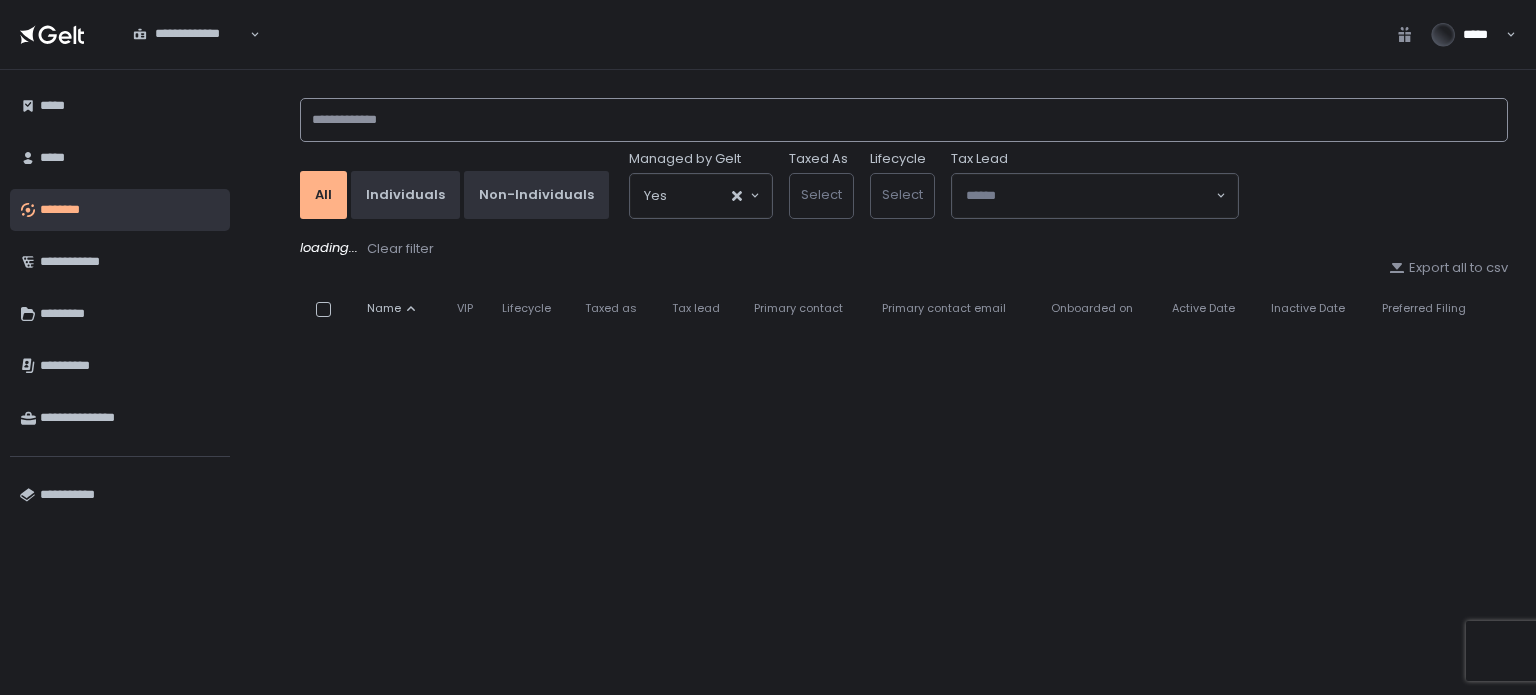click 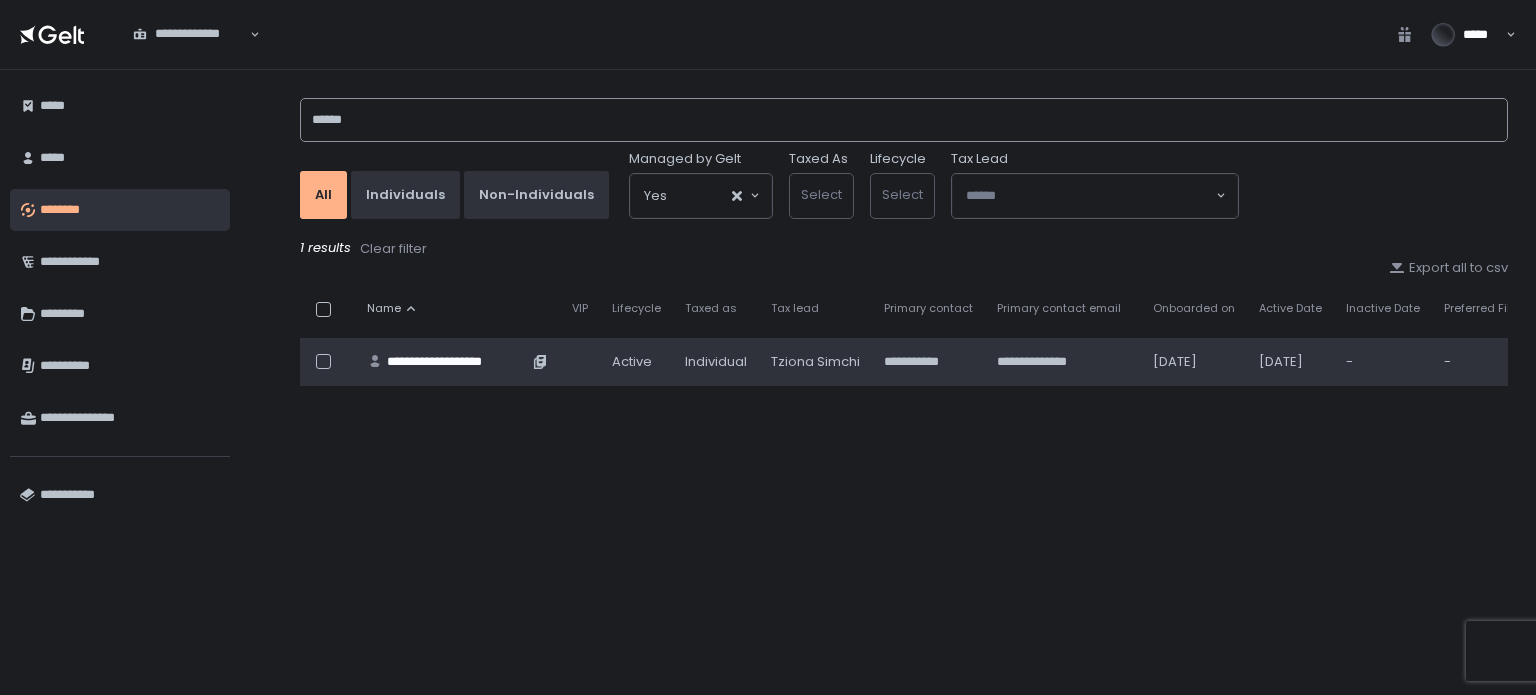 type on "******" 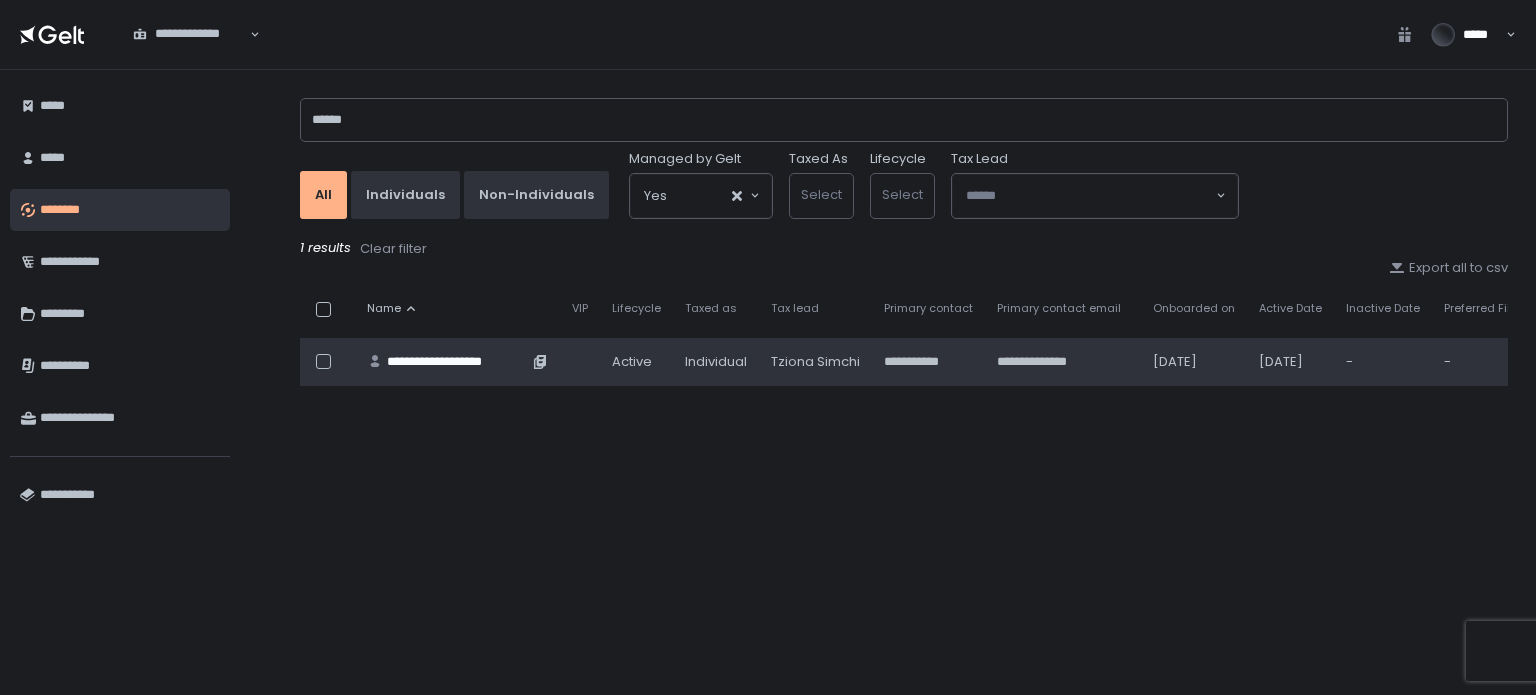 click on "**********" at bounding box center [457, 362] 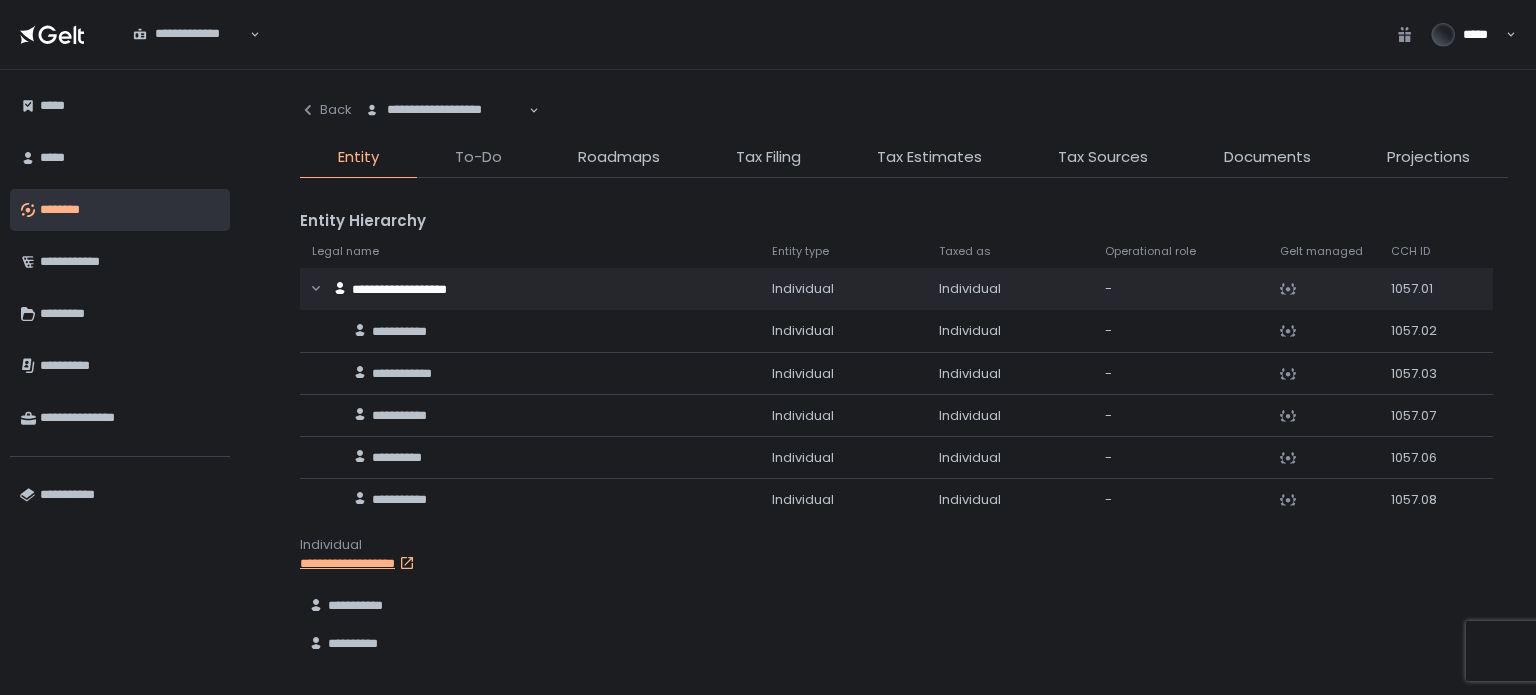click on "To-Do" at bounding box center [478, 157] 